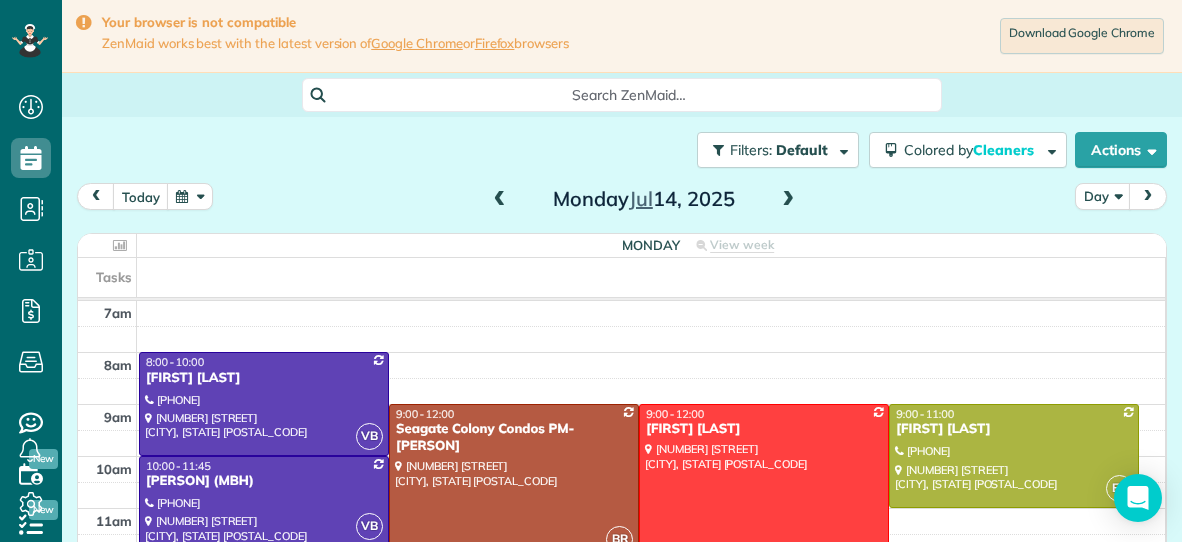 scroll, scrollTop: 0, scrollLeft: 0, axis: both 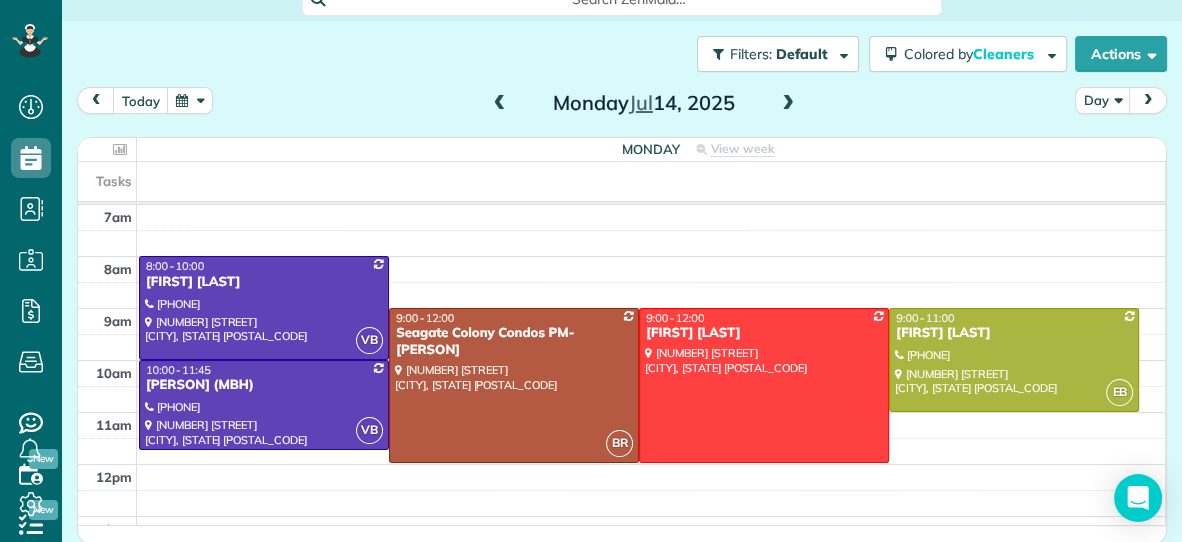 click at bounding box center (500, 104) 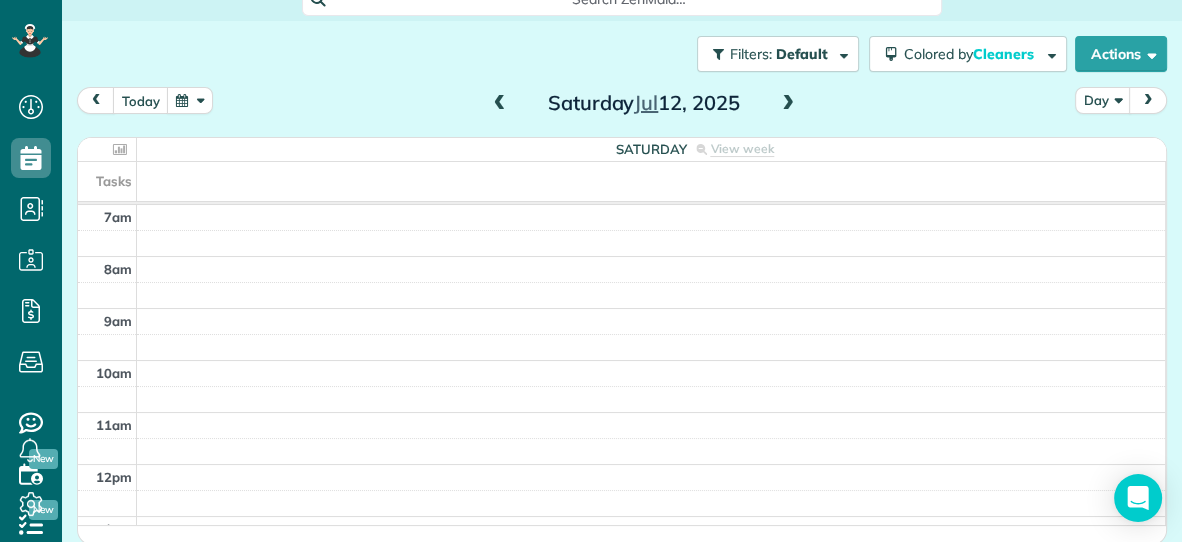 click at bounding box center [500, 104] 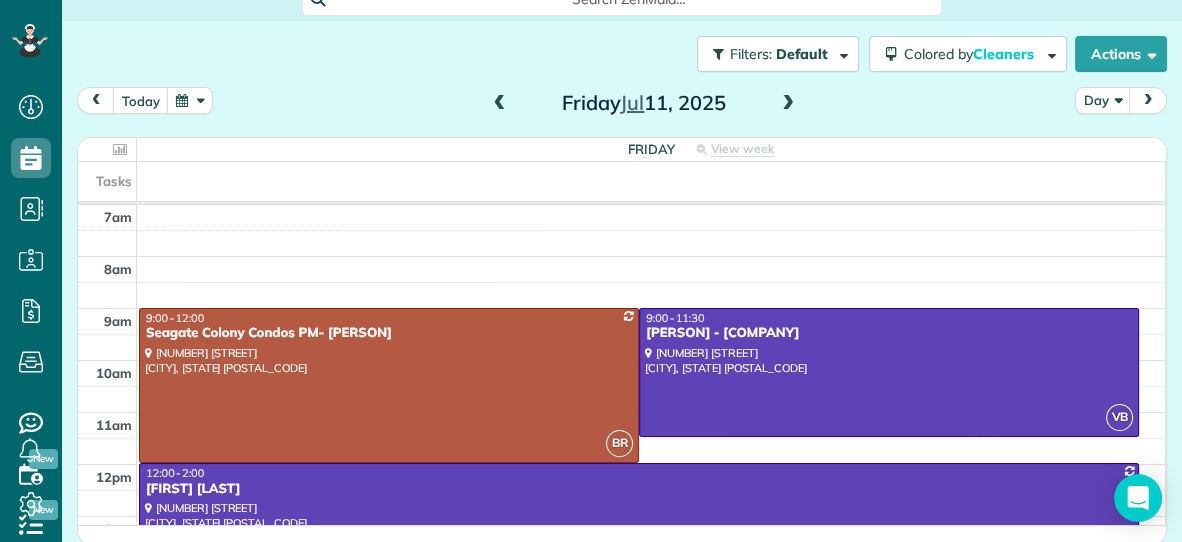 click at bounding box center [500, 104] 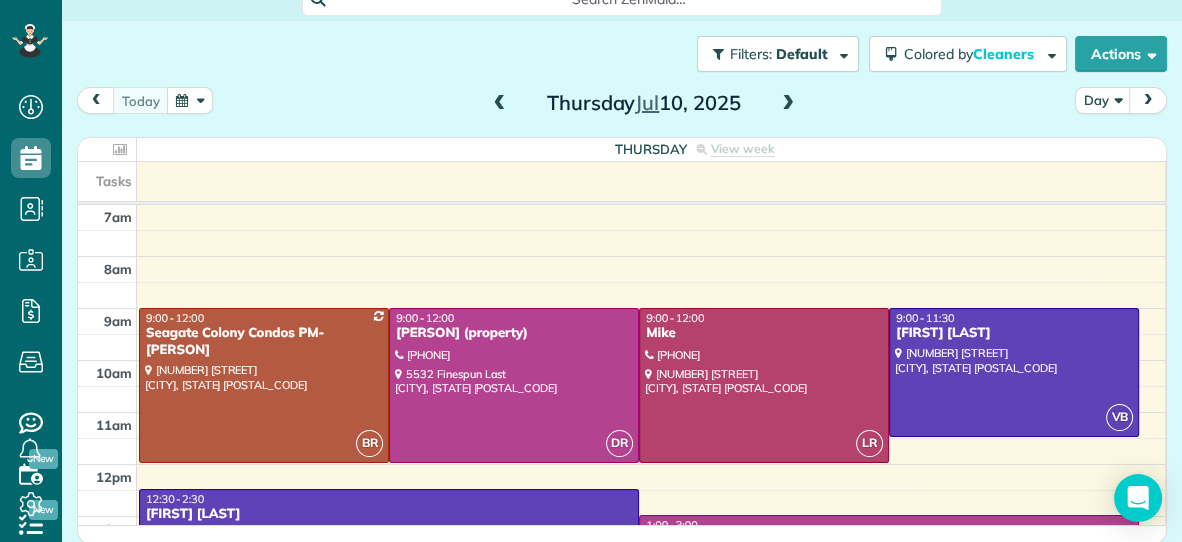 click at bounding box center [788, 104] 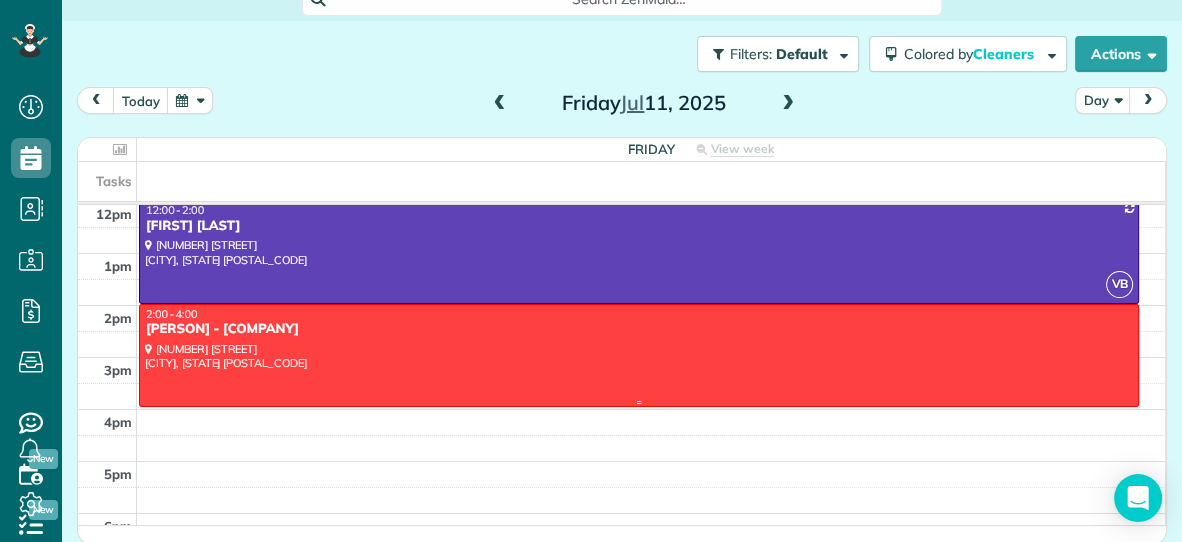 scroll, scrollTop: 299, scrollLeft: 0, axis: vertical 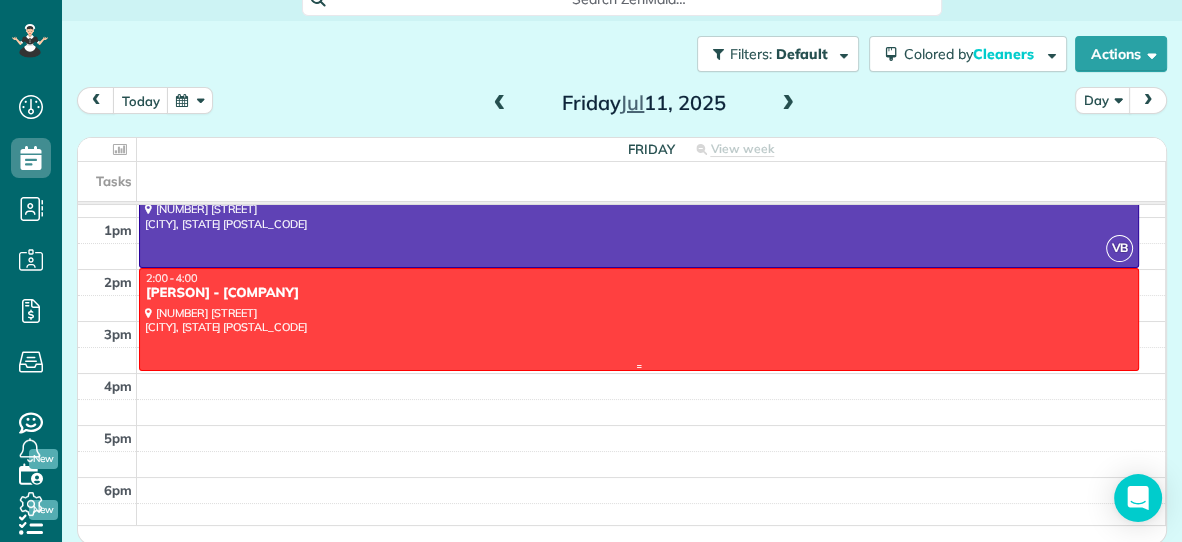 click at bounding box center [639, 319] 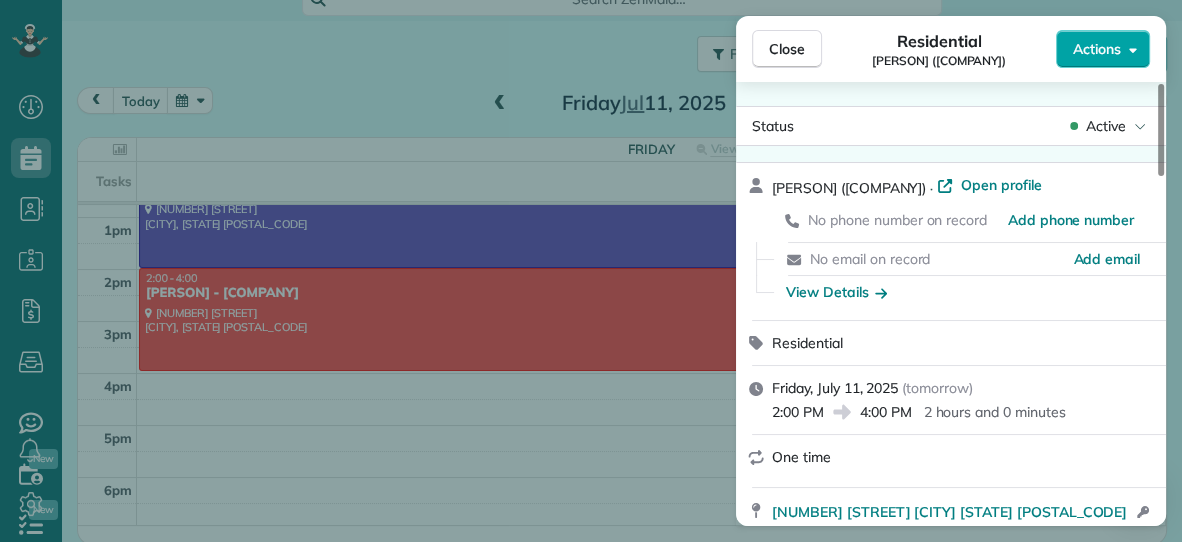 click on "Actions" at bounding box center [1097, 49] 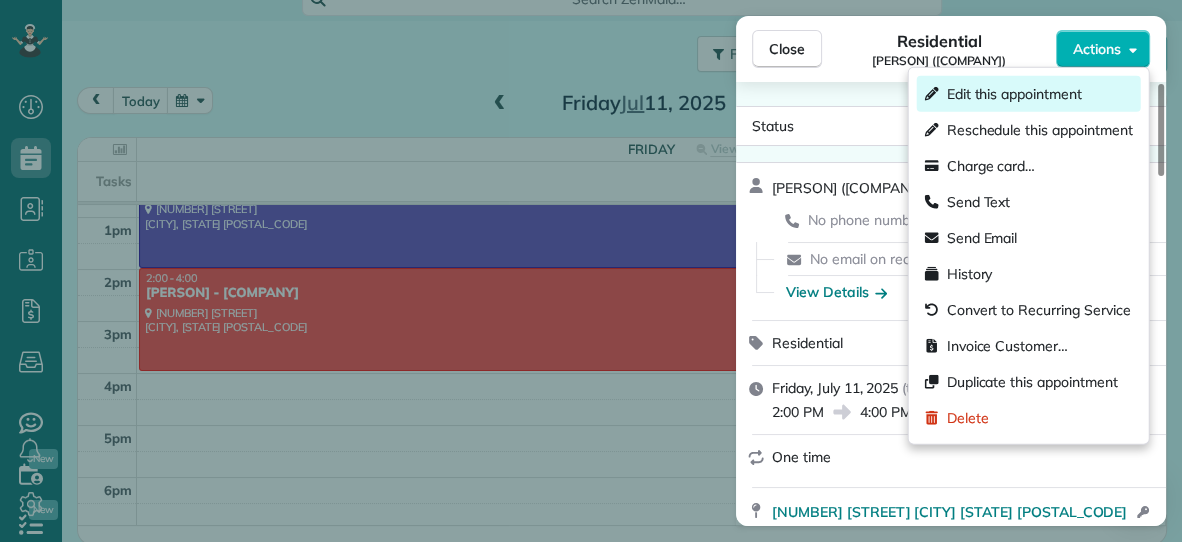 click on "Edit this appointment" at bounding box center [1014, 94] 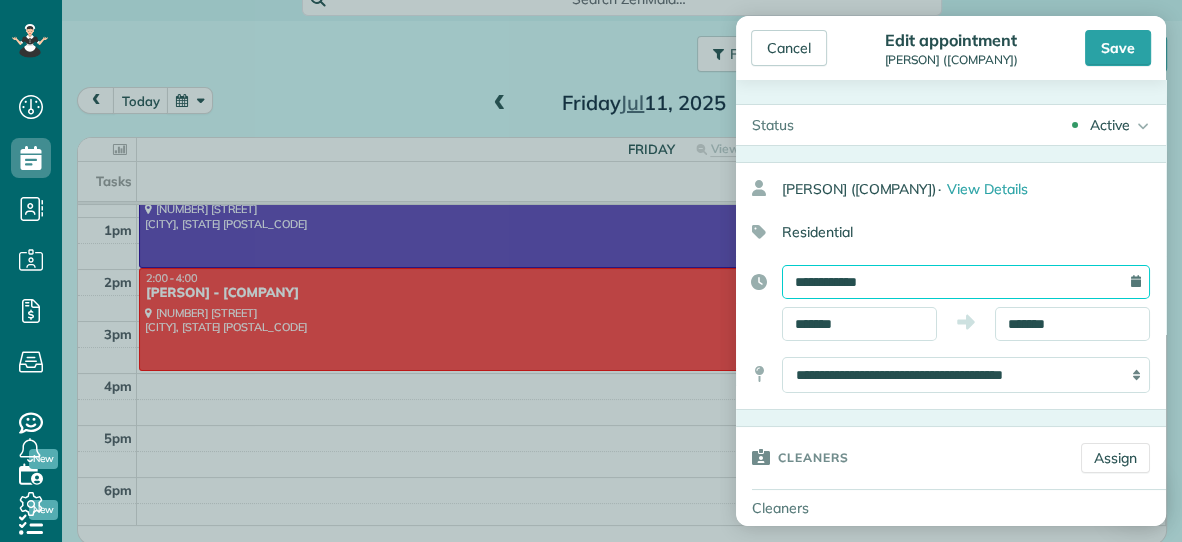 click on "**********" at bounding box center [966, 282] 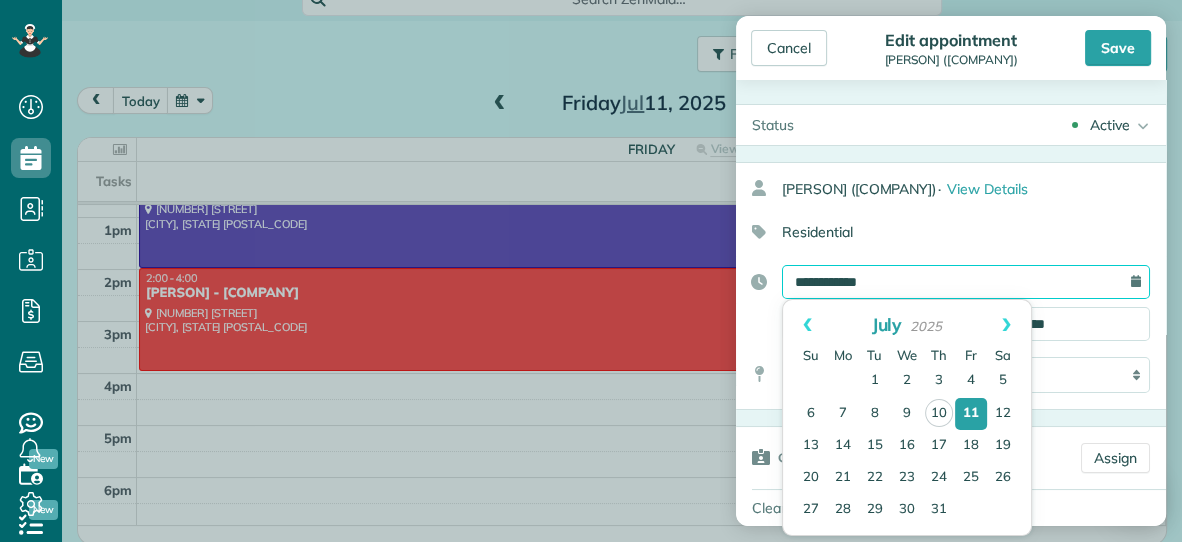 click on "**********" at bounding box center (966, 282) 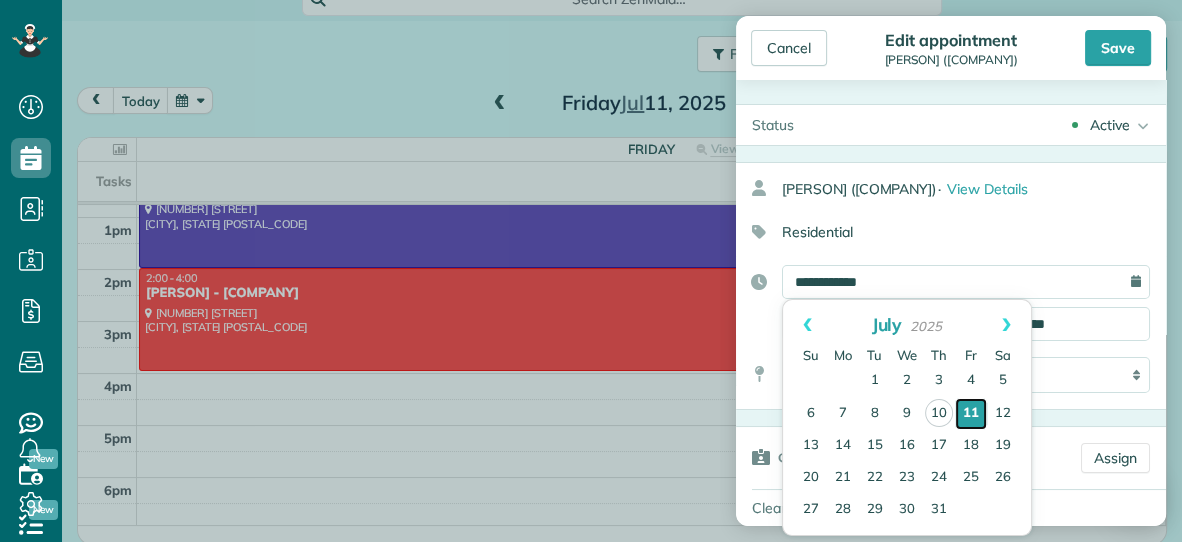 click on "11" at bounding box center [971, 414] 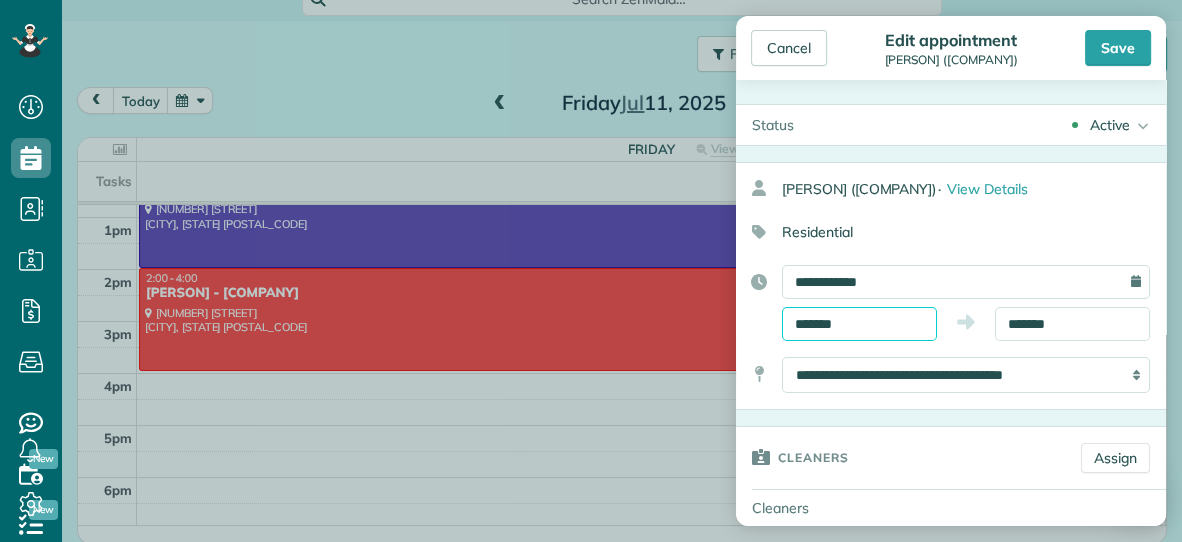 click on "*******" at bounding box center (859, 324) 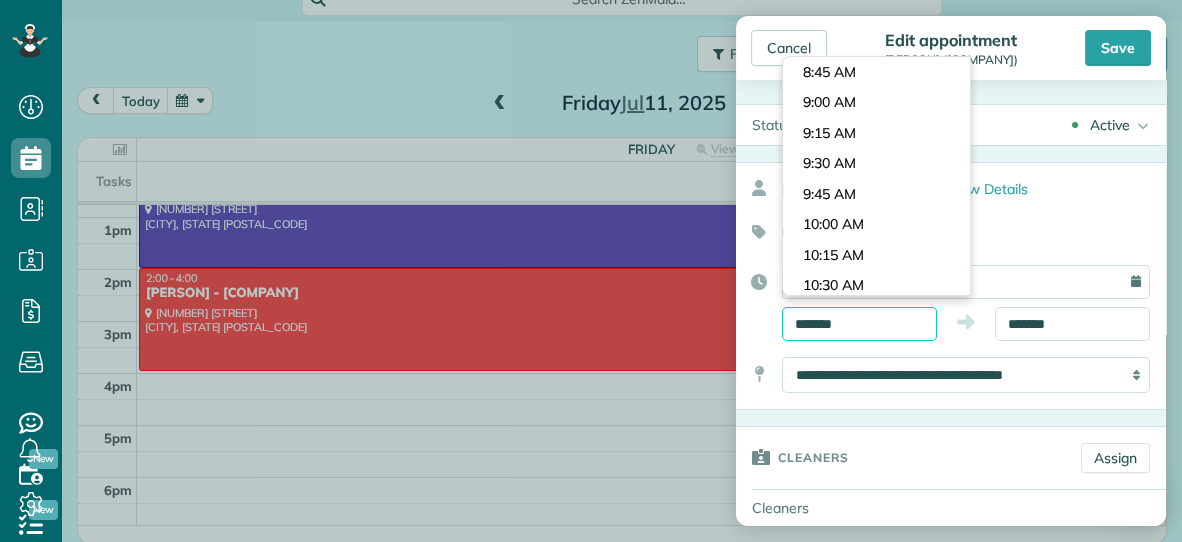 scroll, scrollTop: 1040, scrollLeft: 0, axis: vertical 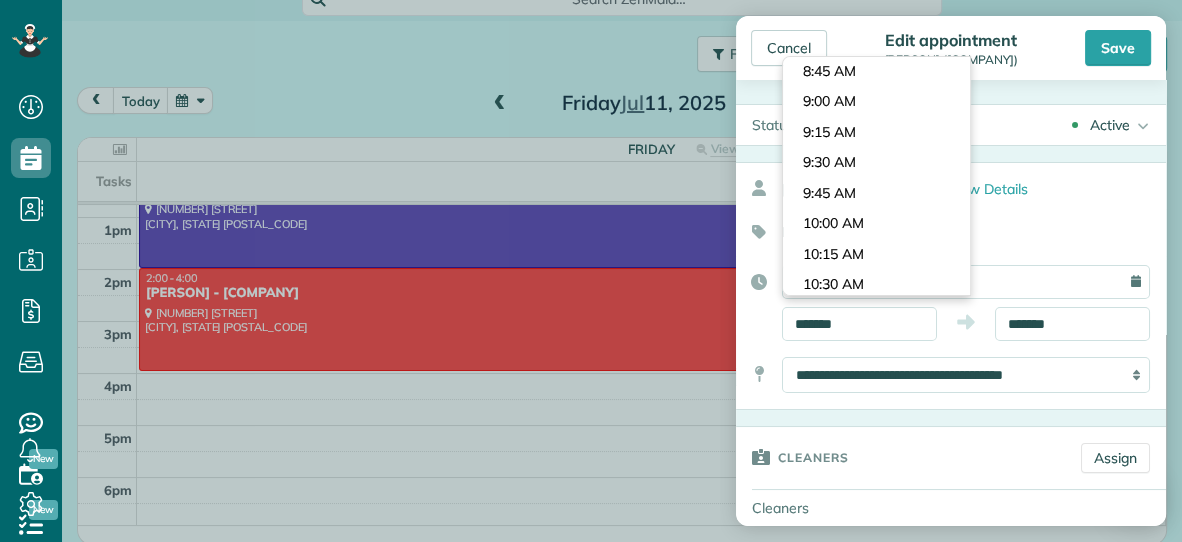 click on "Dashboard
Scheduling
Calendar View
List View
Dispatch View - Weekly scheduling (Beta)" at bounding box center (591, 271) 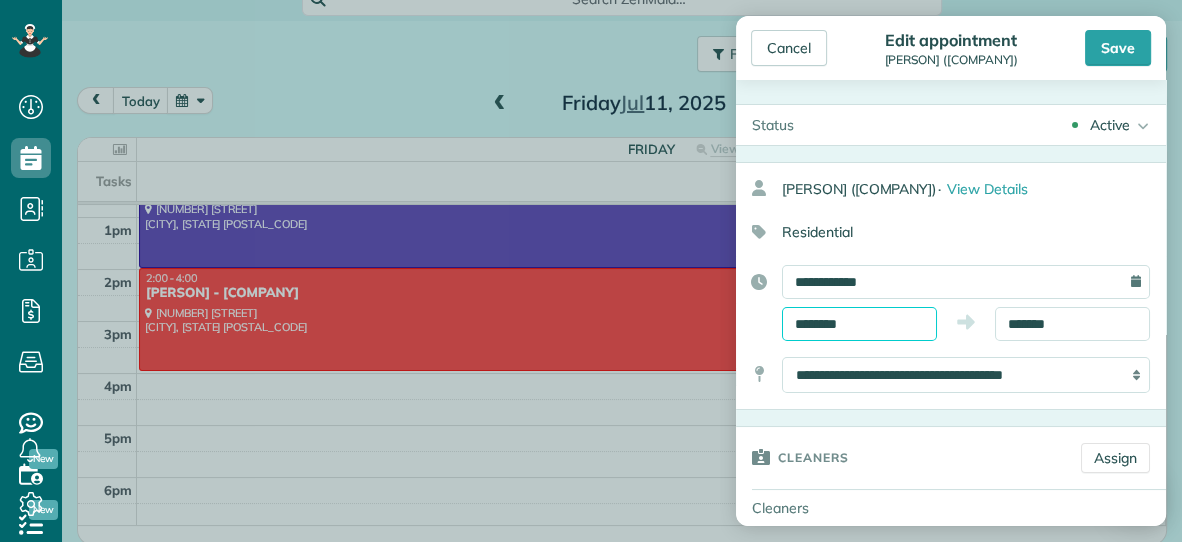 click on "********" at bounding box center (859, 324) 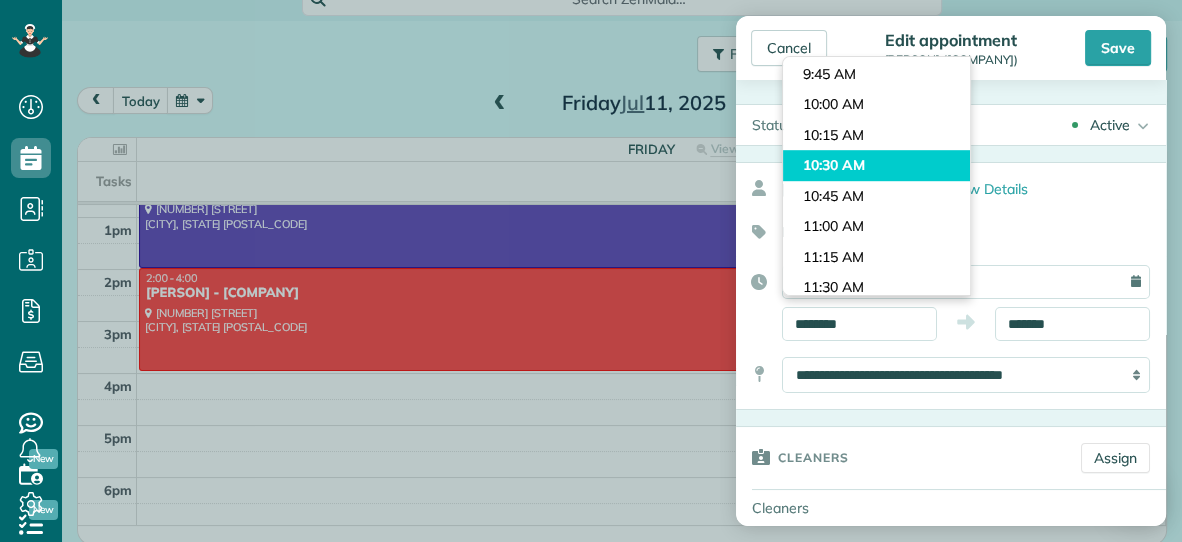 click on "Dashboard
Scheduling
Calendar View
List View
Dispatch View - Weekly scheduling (Beta)" at bounding box center (591, 271) 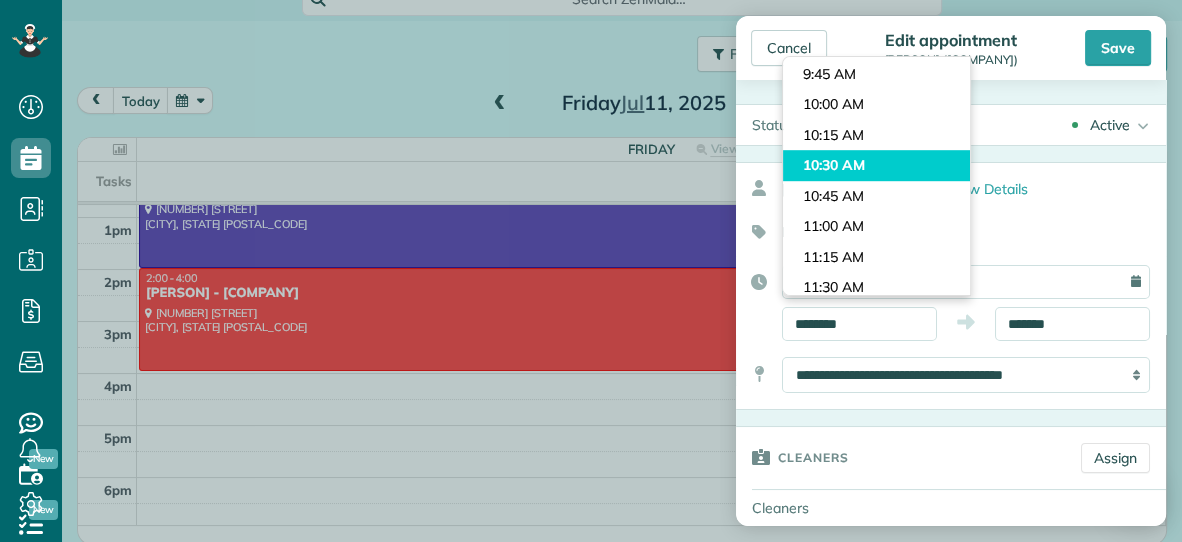 type on "********" 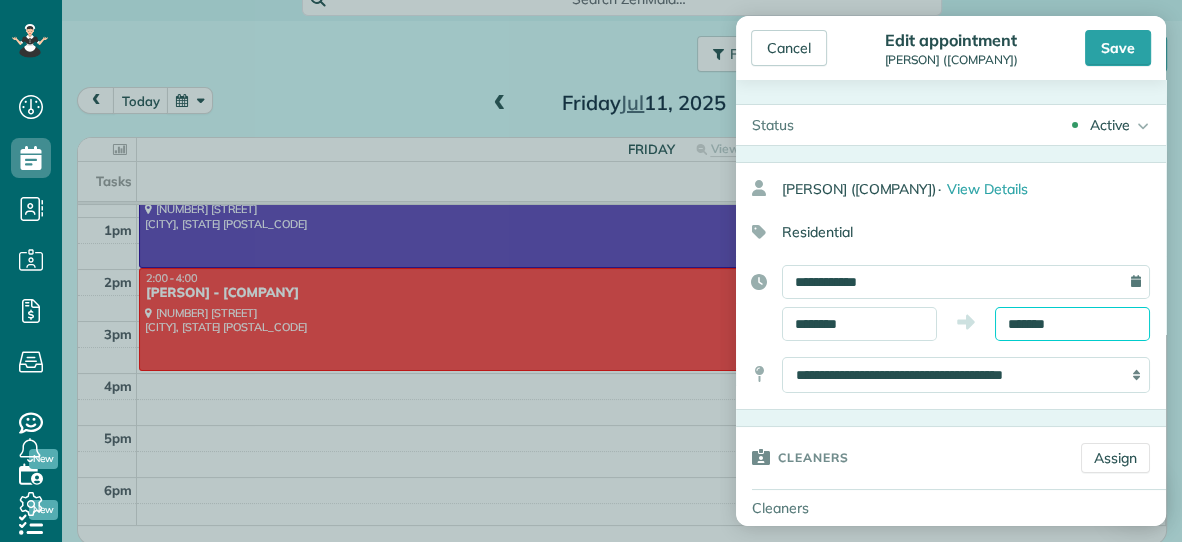 click on "*******" at bounding box center (1072, 324) 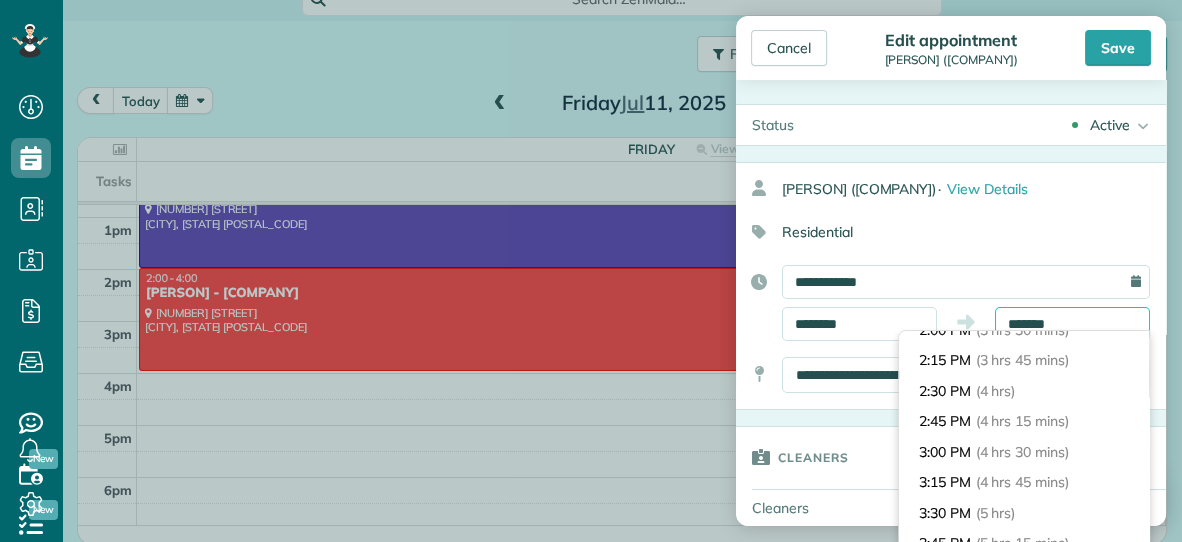 scroll, scrollTop: 442, scrollLeft: 0, axis: vertical 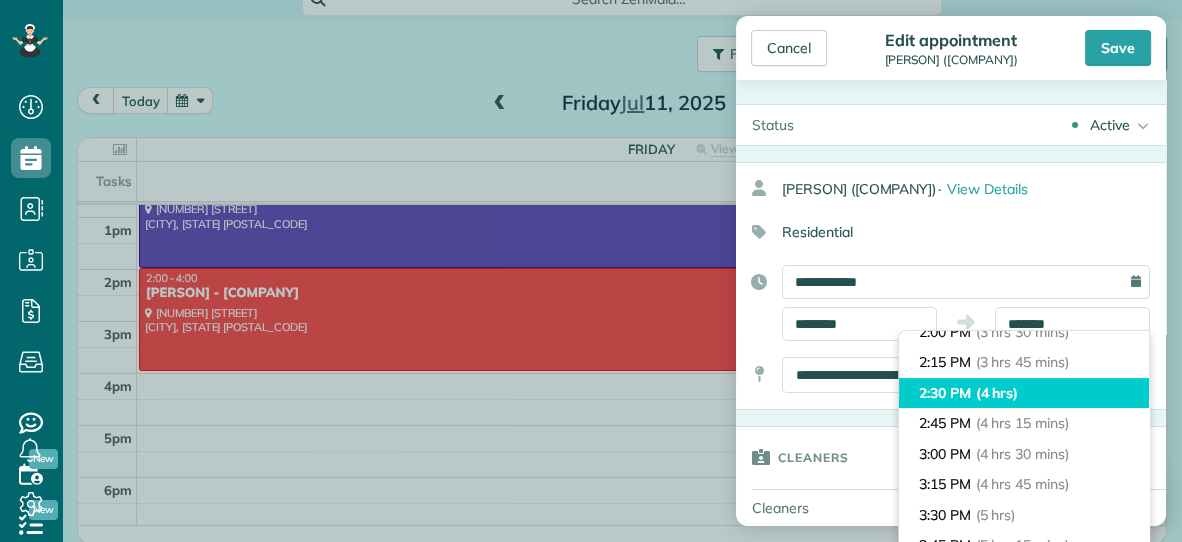 click on "[TIME] ([DURATION])" at bounding box center (1024, 393) 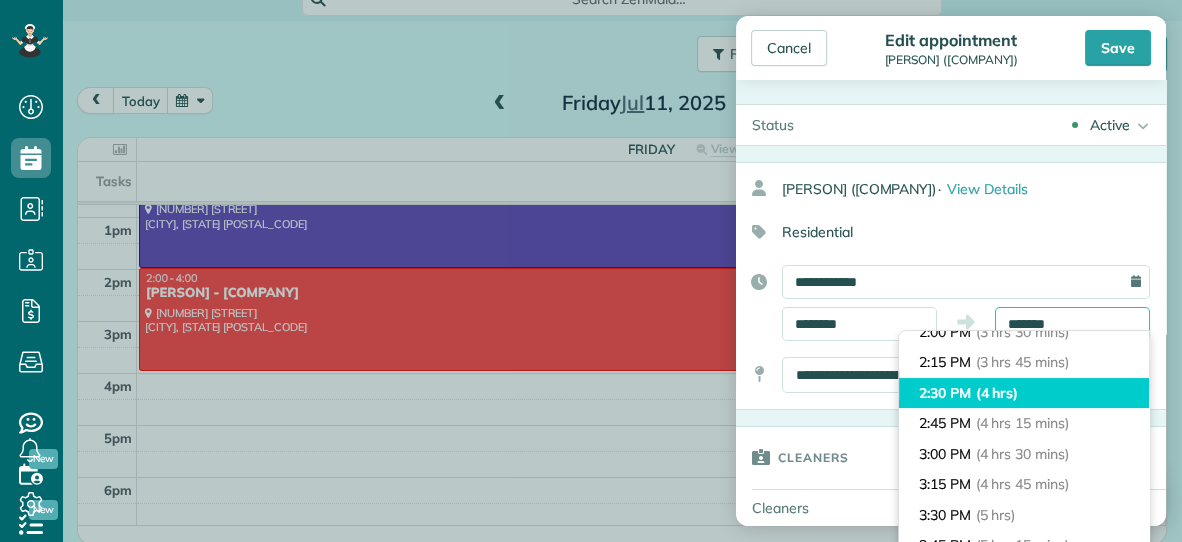 type on "*******" 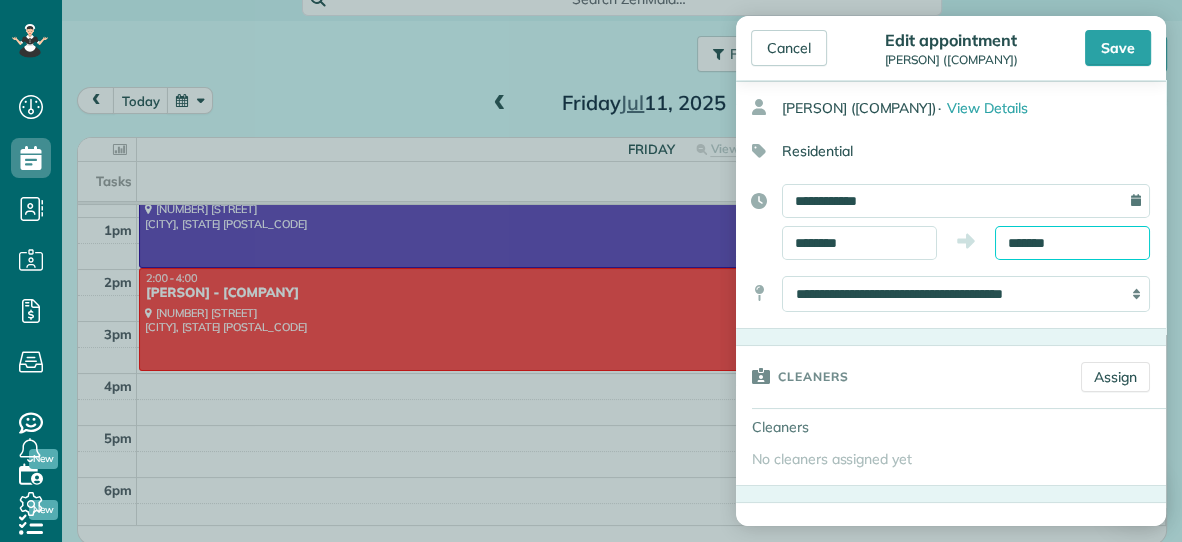 scroll, scrollTop: 82, scrollLeft: 0, axis: vertical 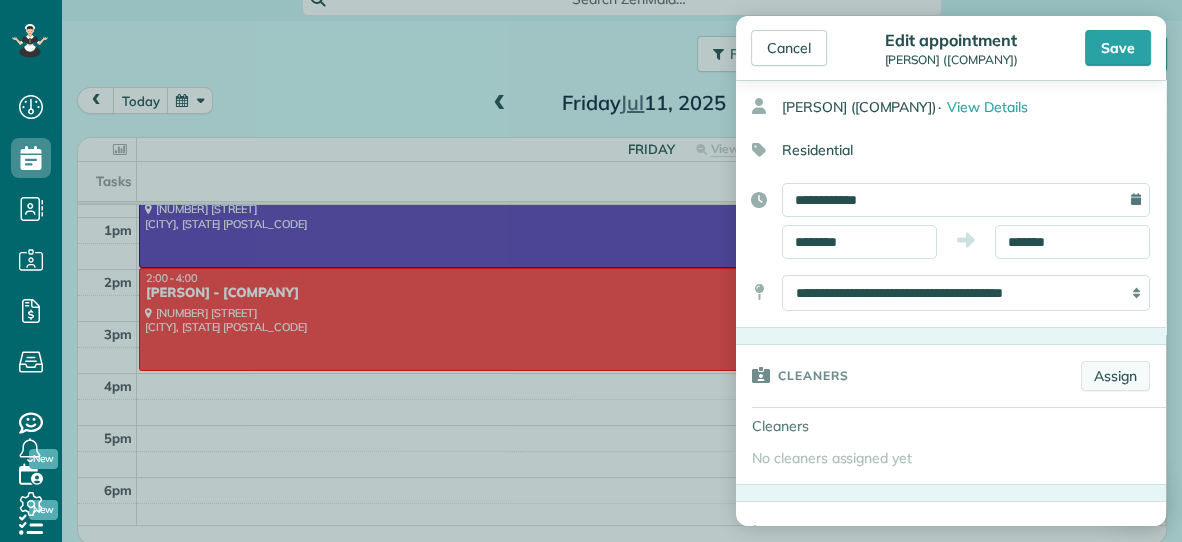 click on "Assign" at bounding box center (1115, 376) 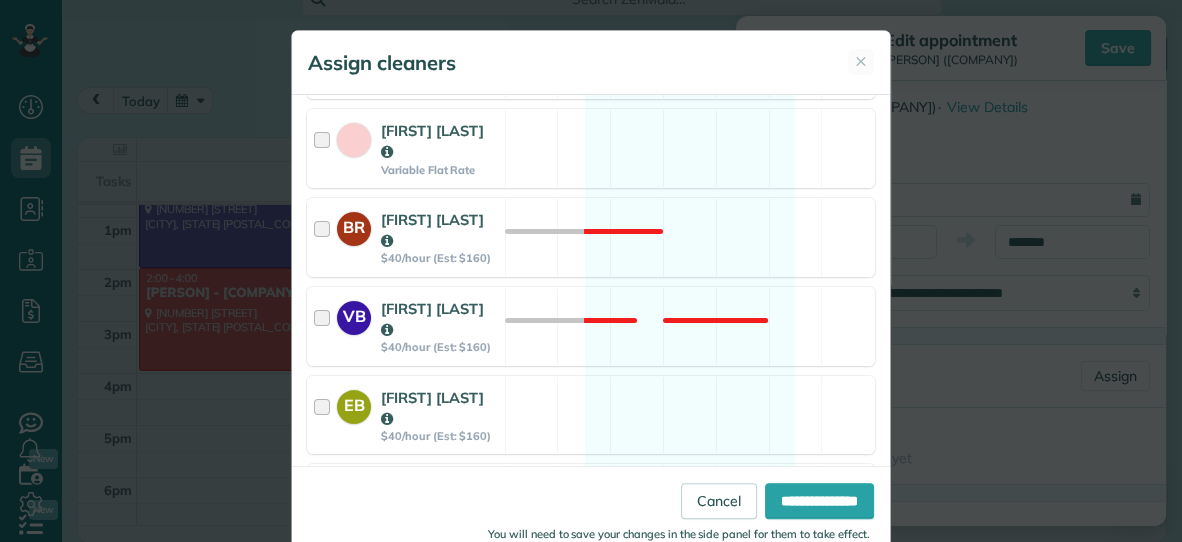 scroll, scrollTop: 262, scrollLeft: 0, axis: vertical 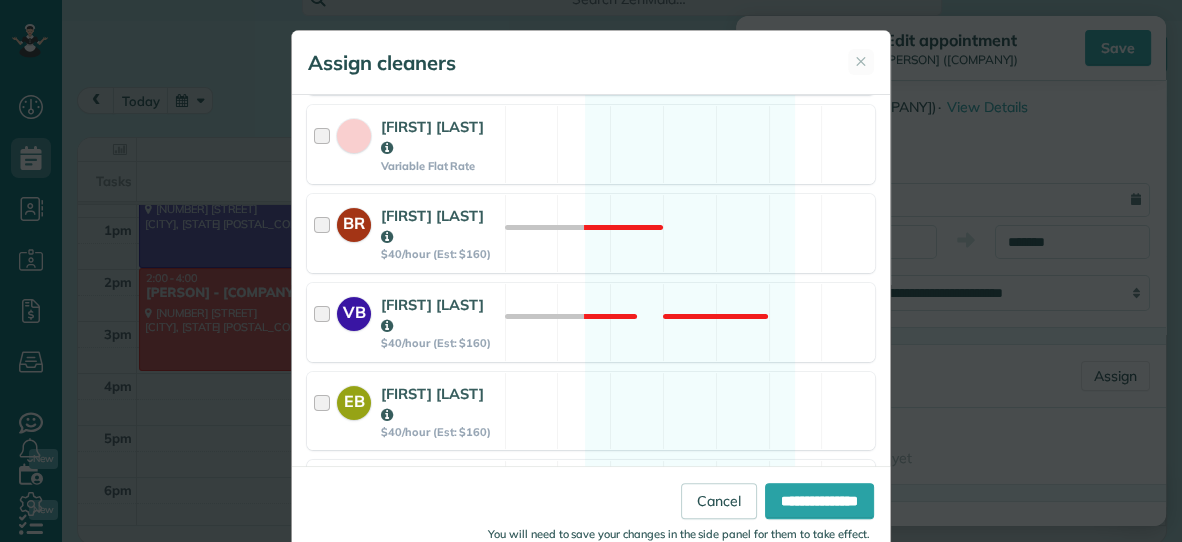 click on "[FIRST] [LAST]" at bounding box center (591, 499) 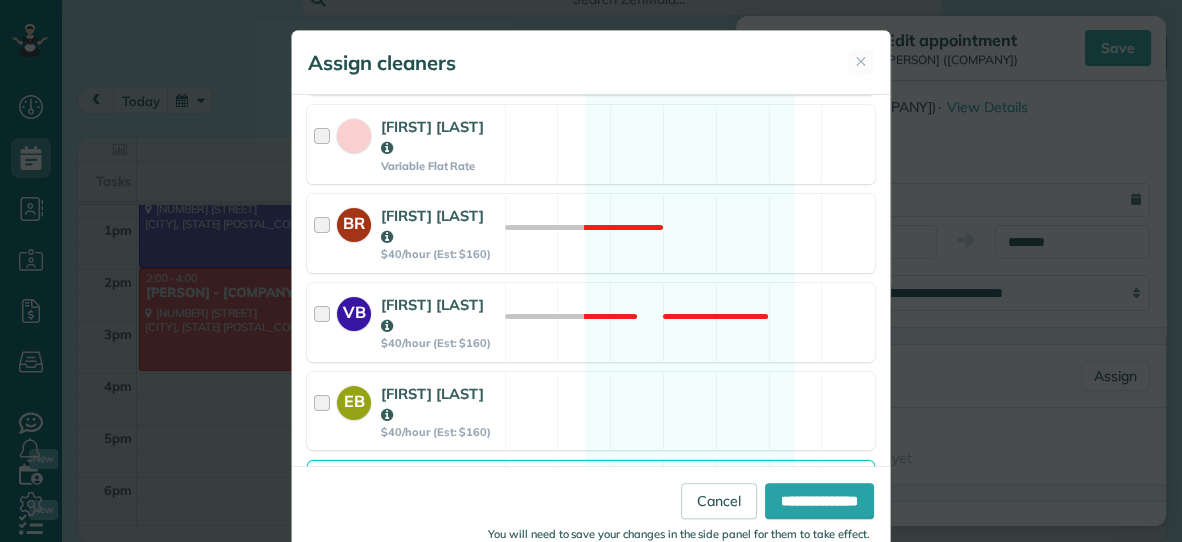 scroll, scrollTop: 400, scrollLeft: 0, axis: vertical 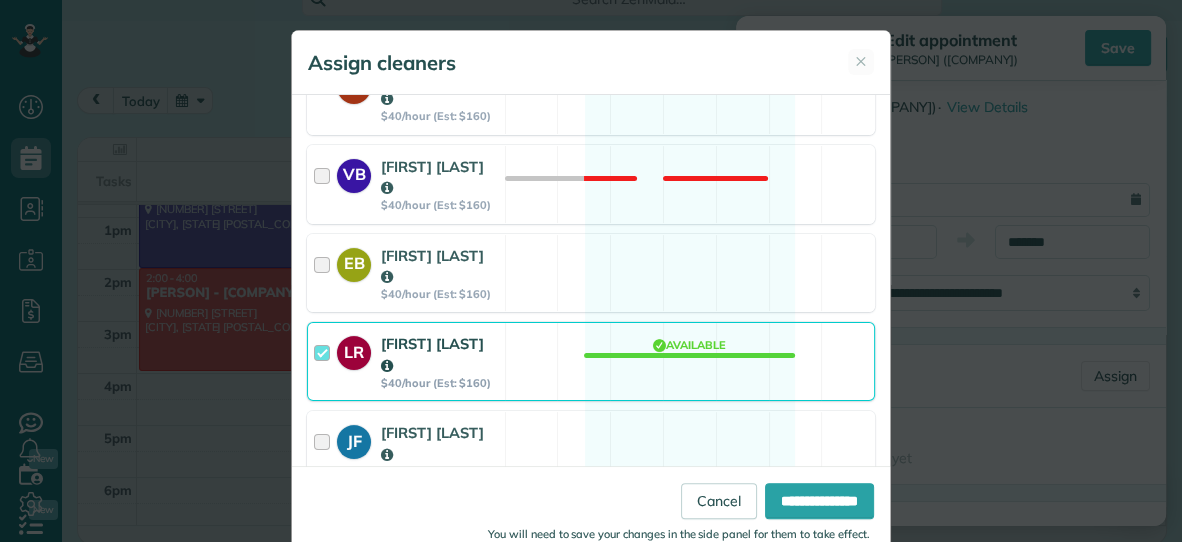 click on "[FIRST] [LAST]" at bounding box center [591, 539] 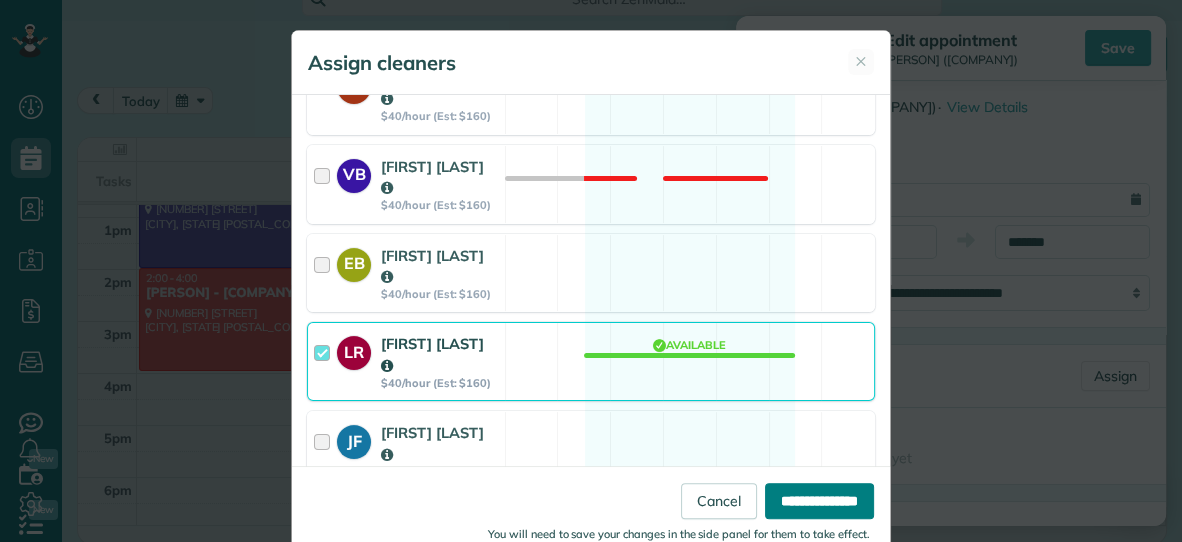 click on "**********" at bounding box center (819, 501) 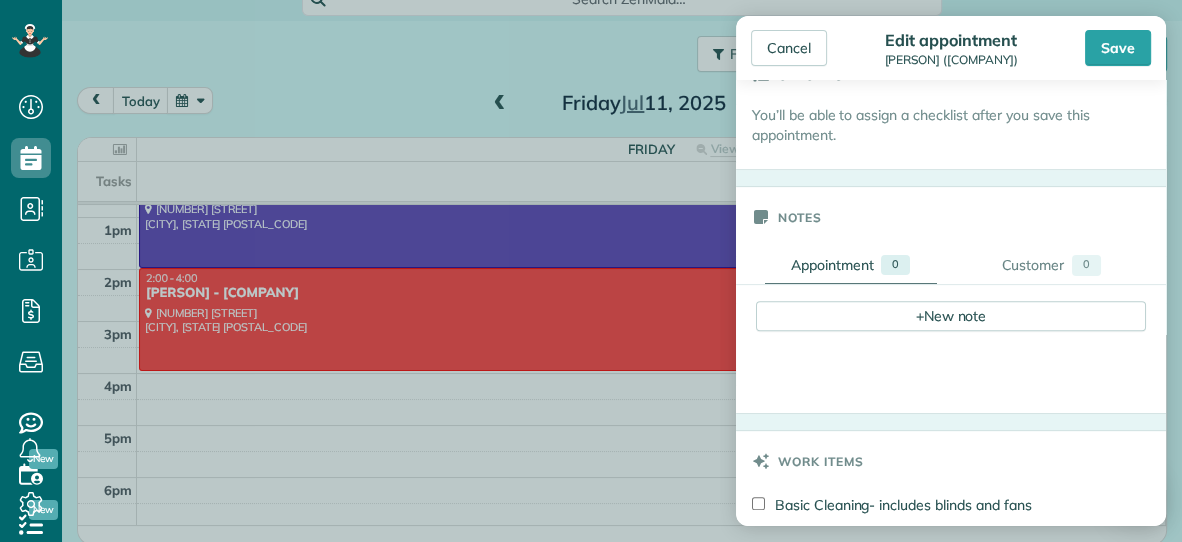 scroll, scrollTop: 623, scrollLeft: 0, axis: vertical 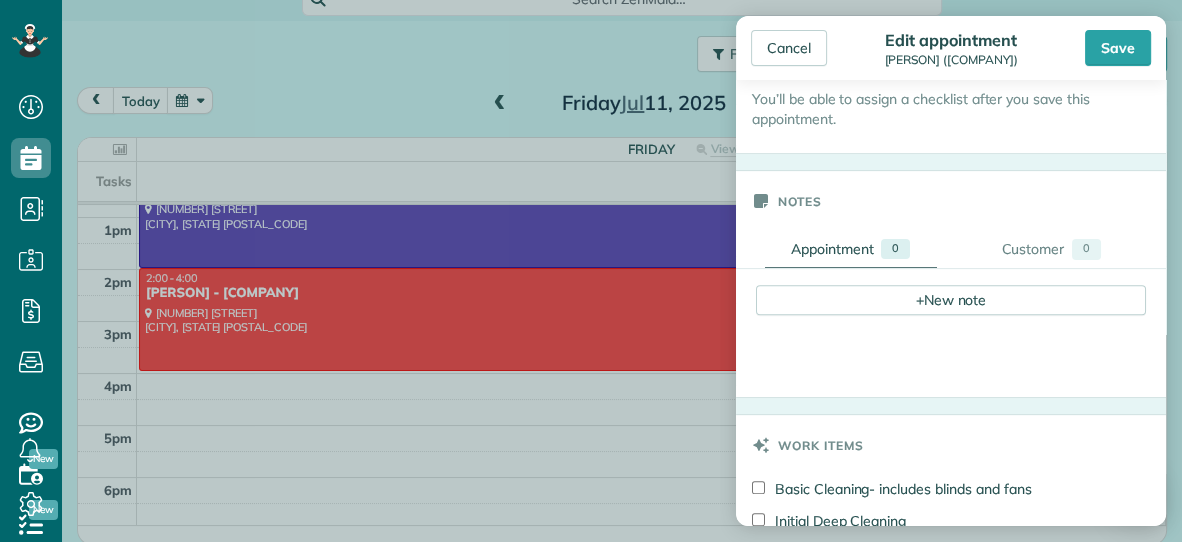 click on "+
New note" at bounding box center (951, 300) 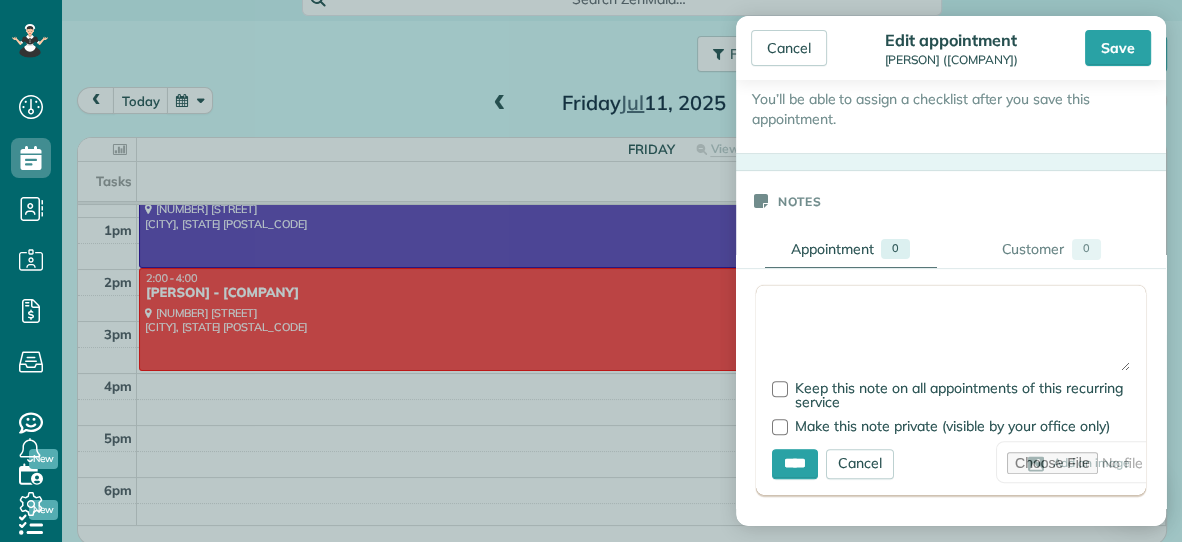 click at bounding box center [951, 336] 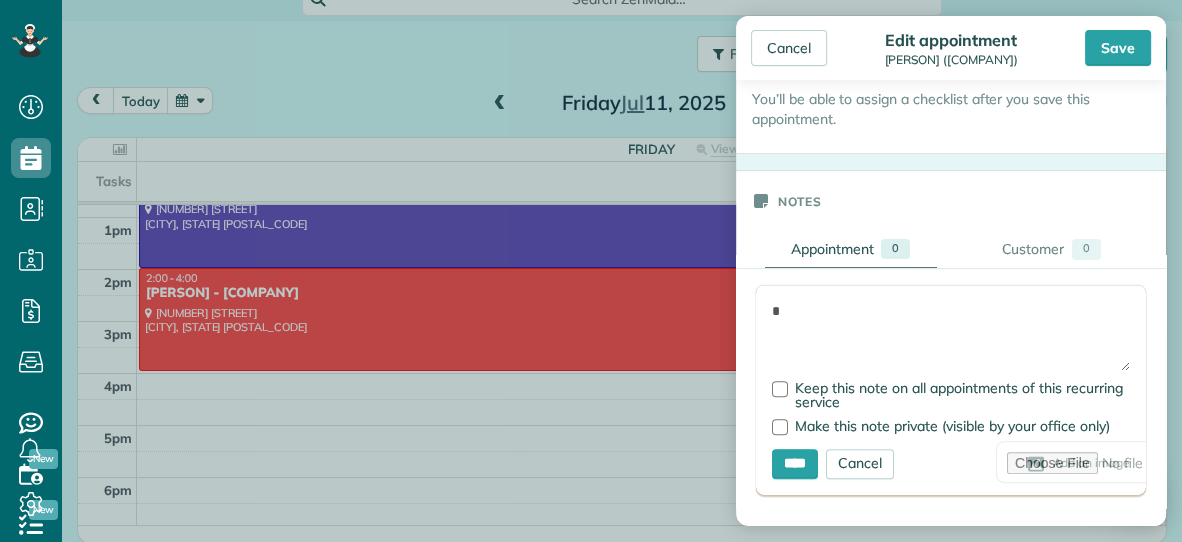 click on "*" at bounding box center [951, 336] 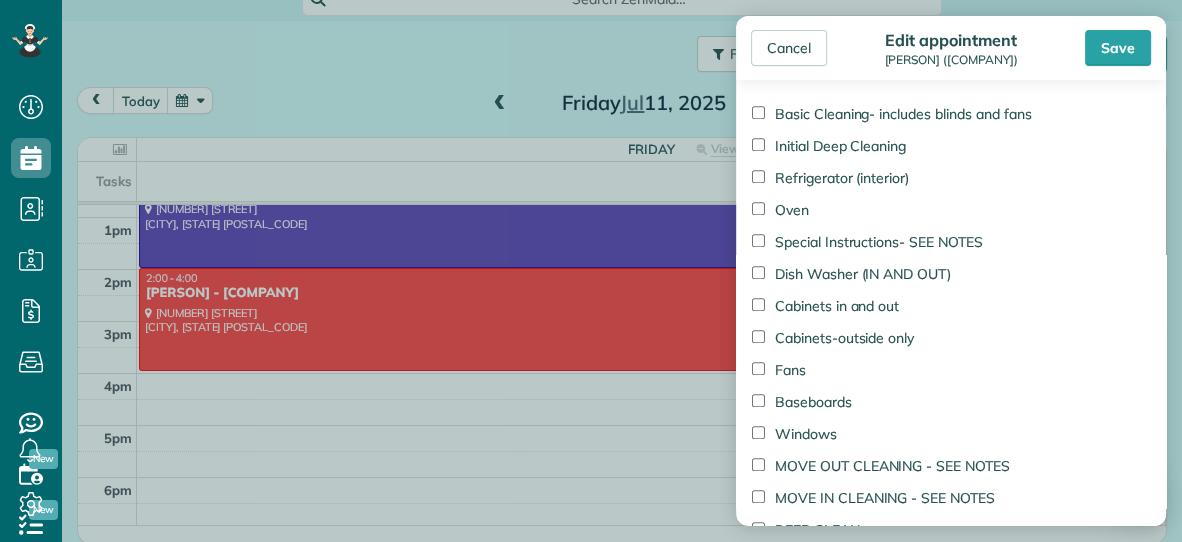 scroll, scrollTop: 1392, scrollLeft: 0, axis: vertical 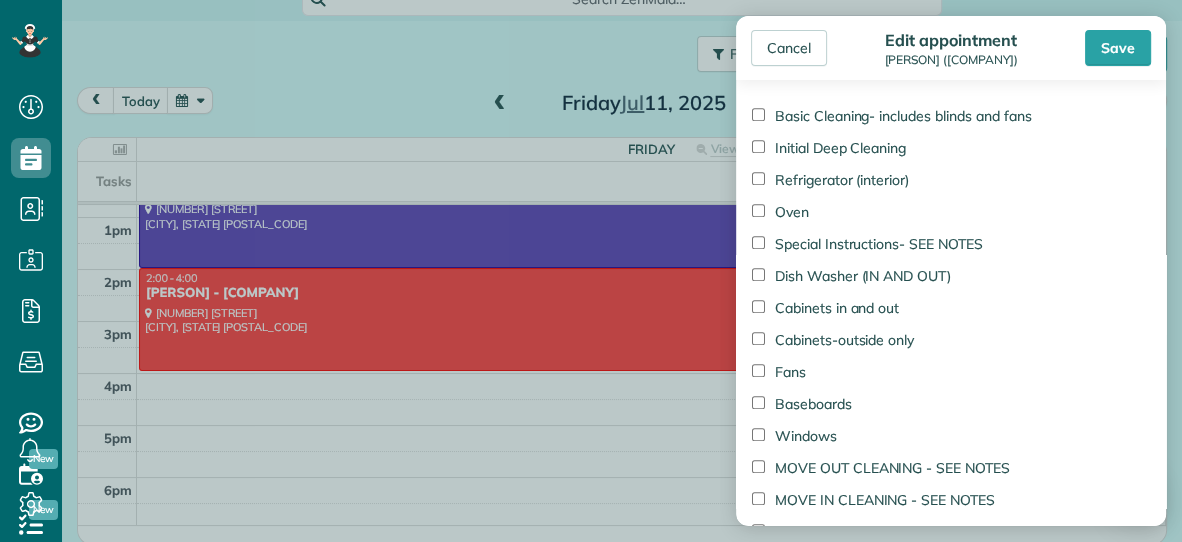 type on "**********" 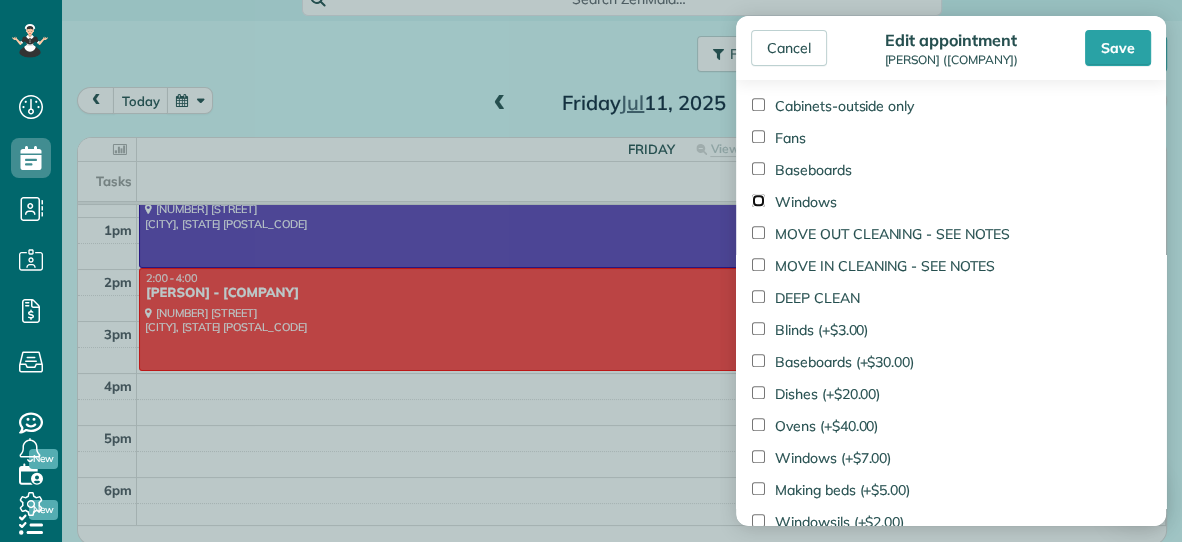 scroll, scrollTop: 1630, scrollLeft: 0, axis: vertical 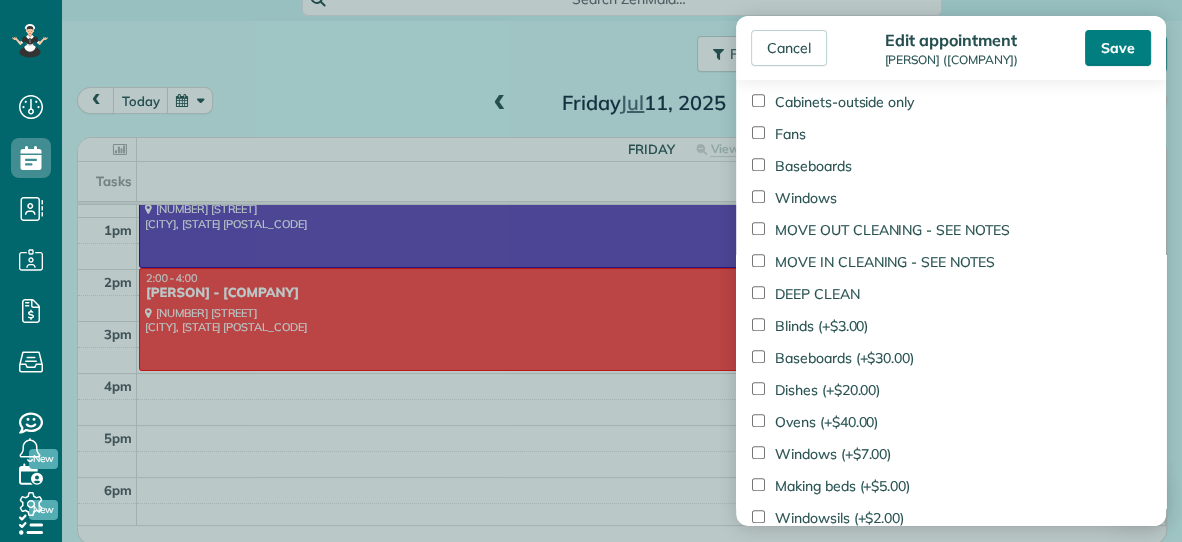 click on "Save" at bounding box center (1118, 48) 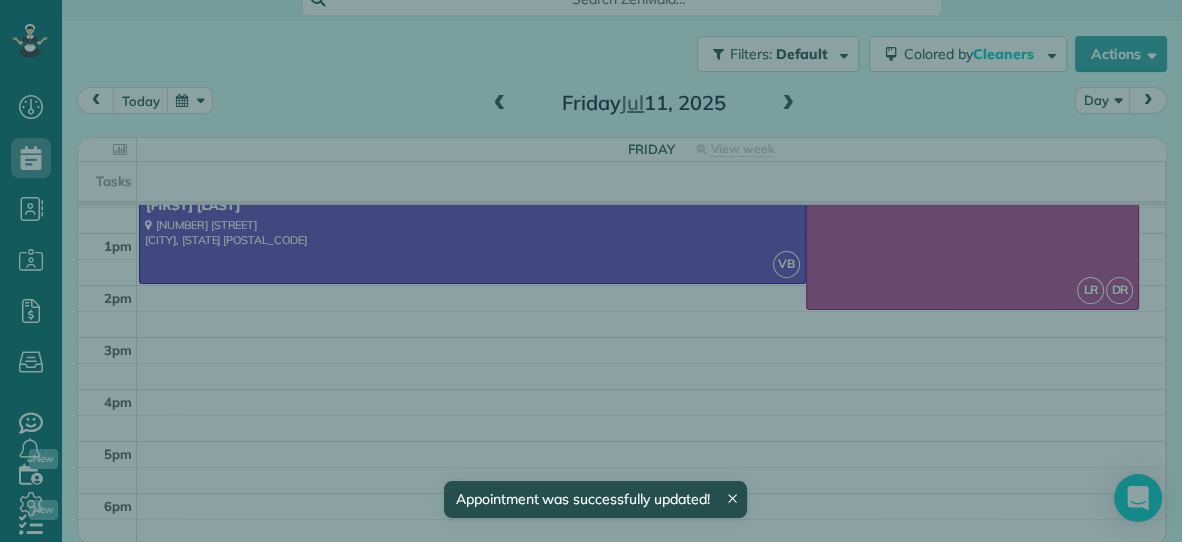 scroll, scrollTop: 279, scrollLeft: 0, axis: vertical 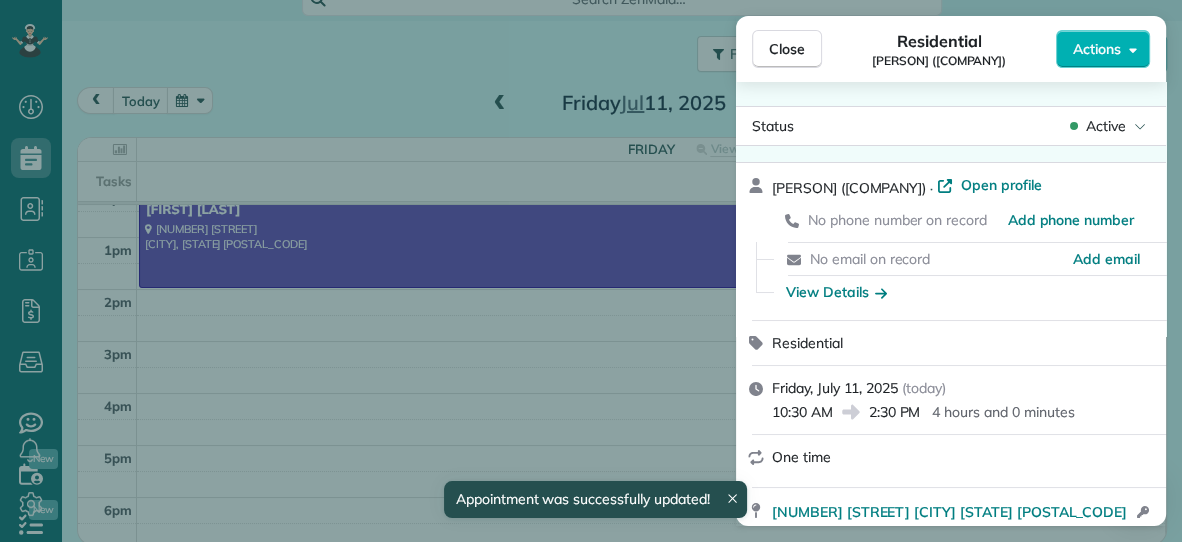click on "Close" at bounding box center [787, 49] 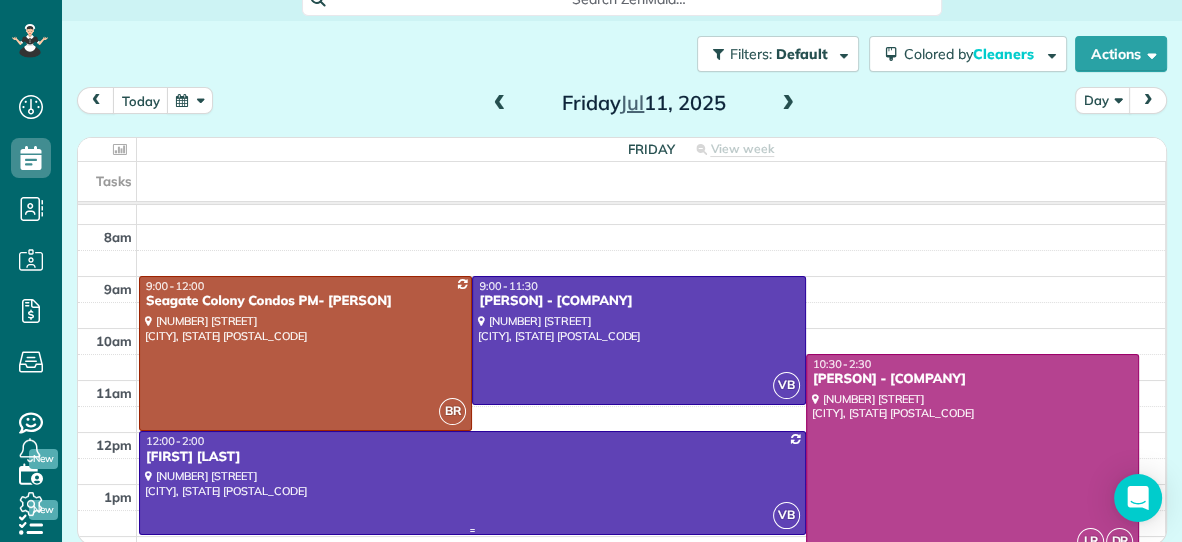 scroll, scrollTop: 0, scrollLeft: 0, axis: both 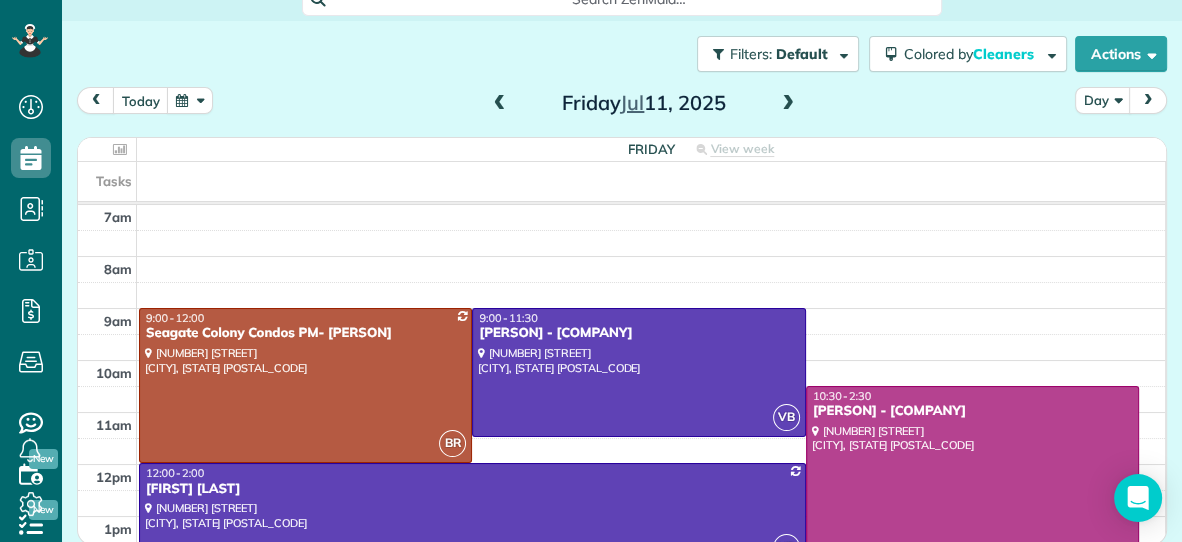 click at bounding box center [972, 489] 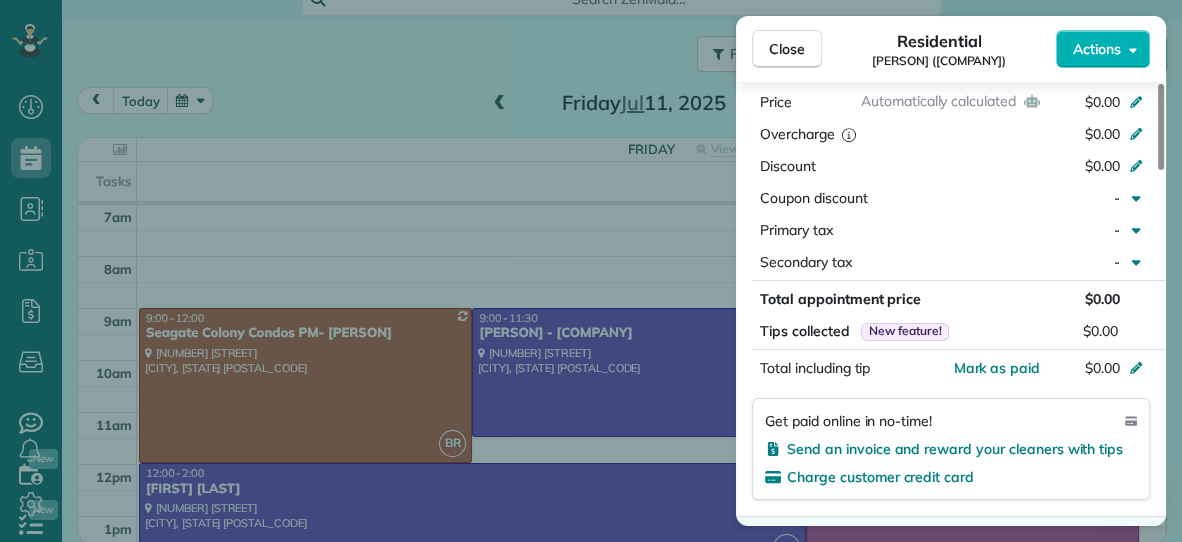 scroll, scrollTop: 898, scrollLeft: 0, axis: vertical 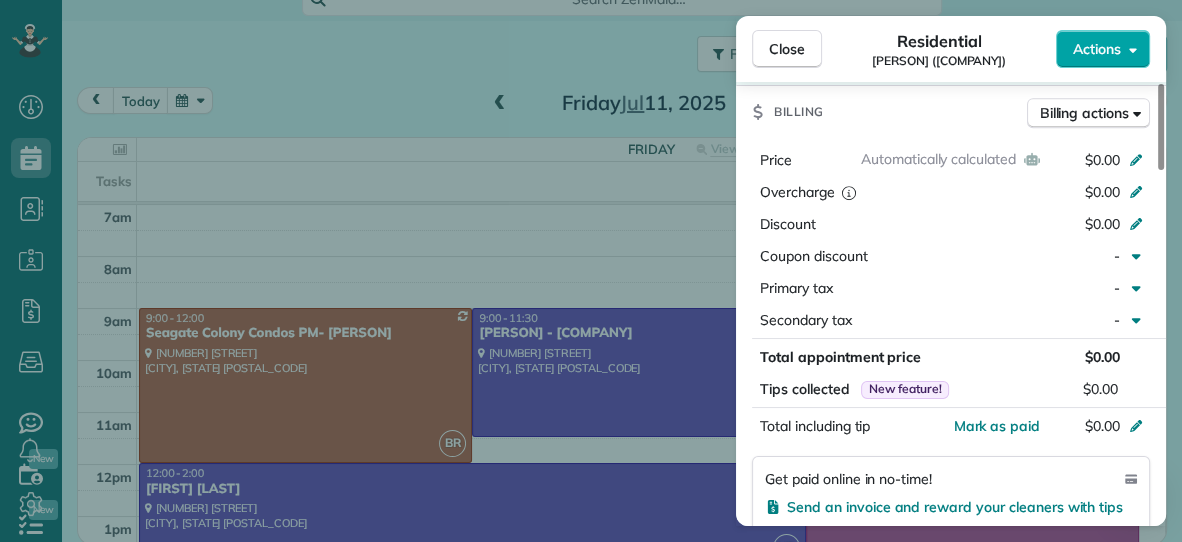click on "Actions" at bounding box center [1097, 49] 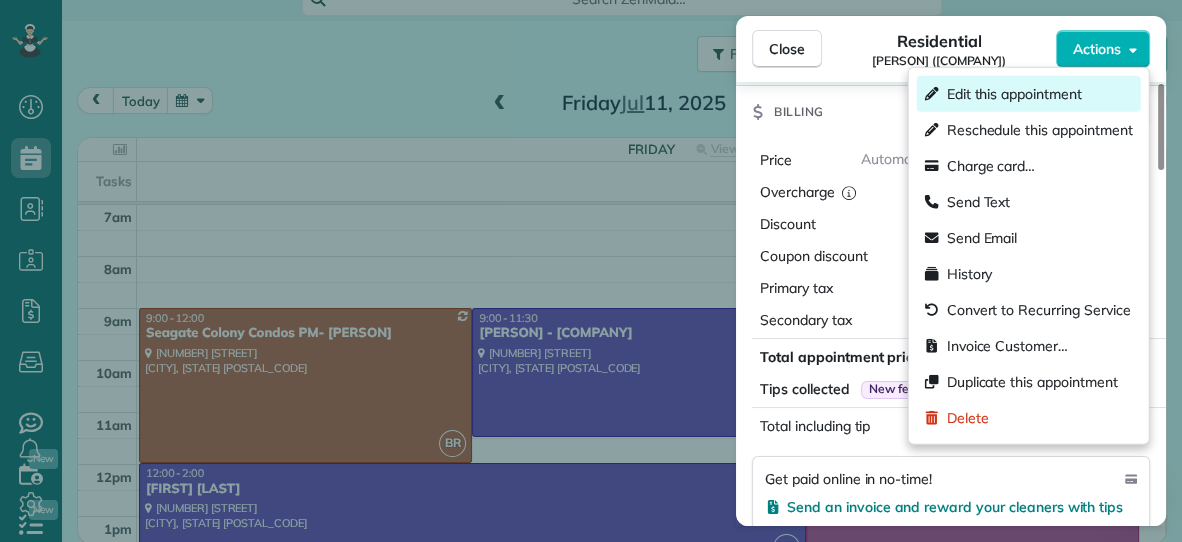 click on "Edit this appointment" at bounding box center (1014, 94) 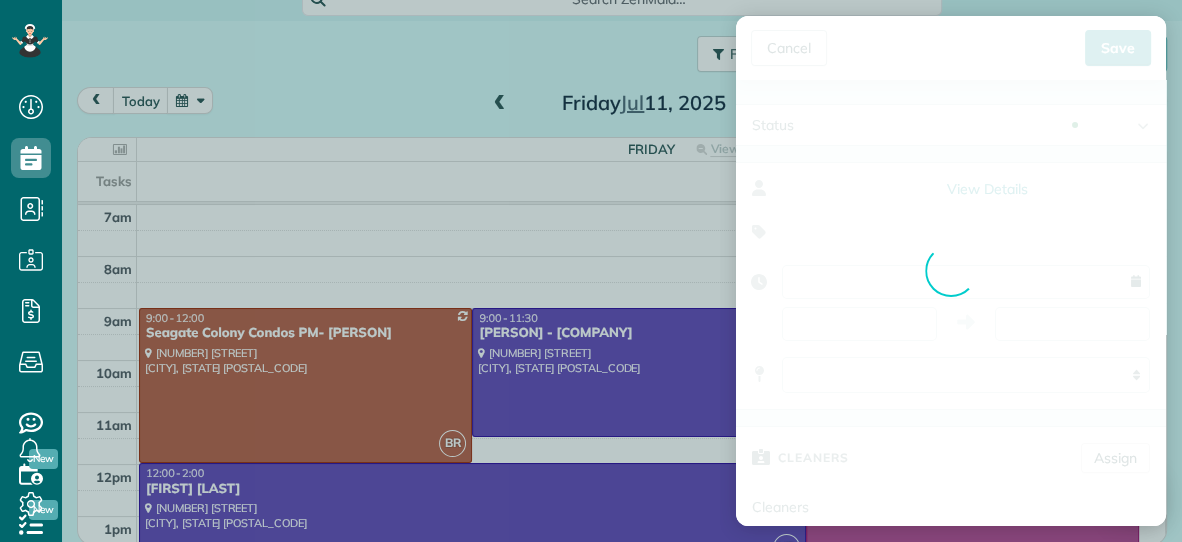 type on "**********" 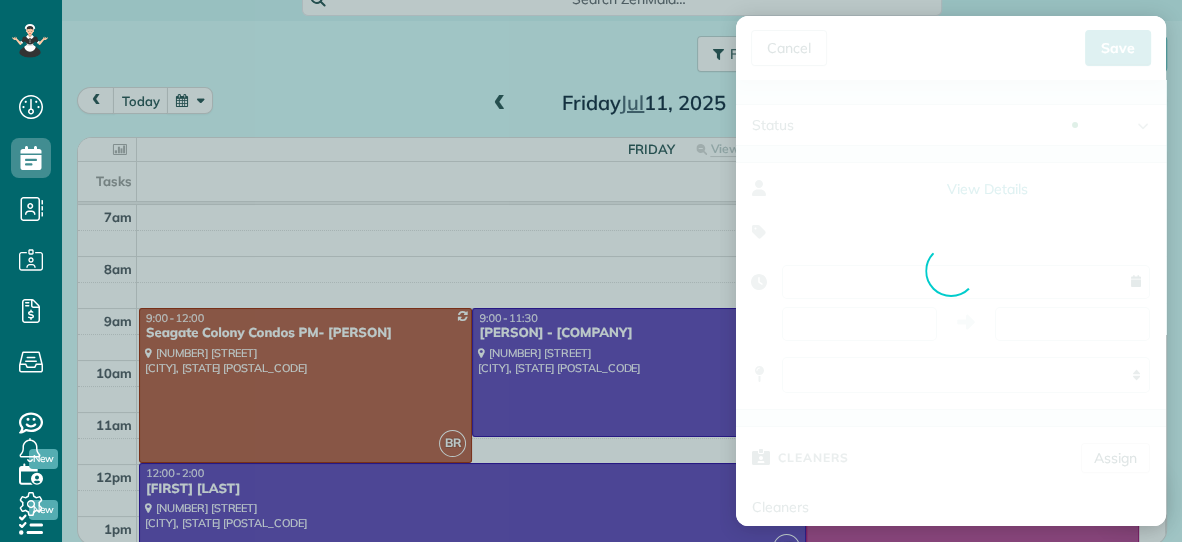 type on "*****" 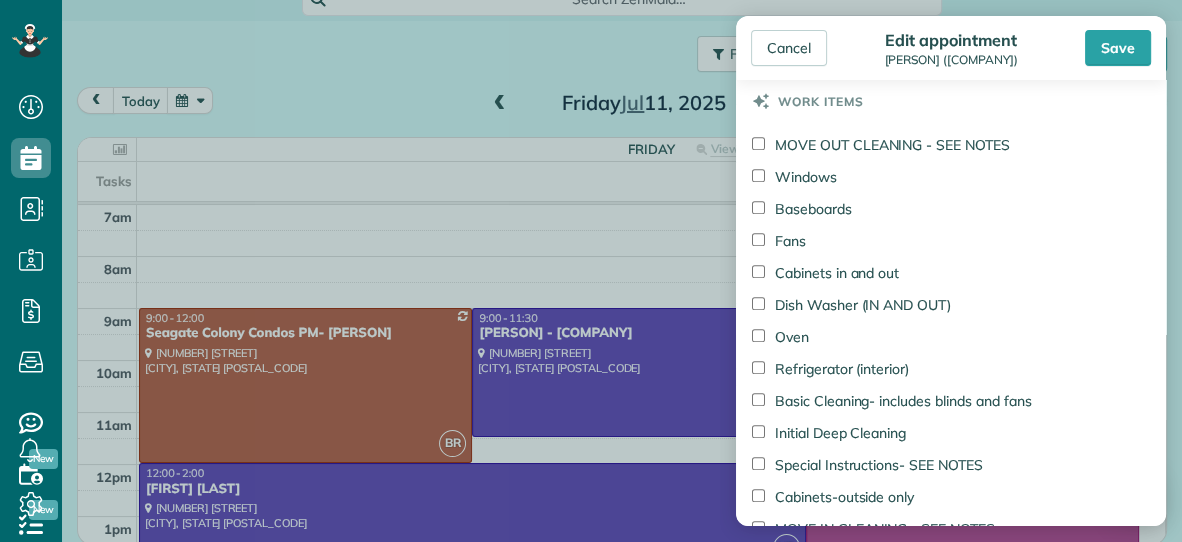 scroll, scrollTop: 932, scrollLeft: 0, axis: vertical 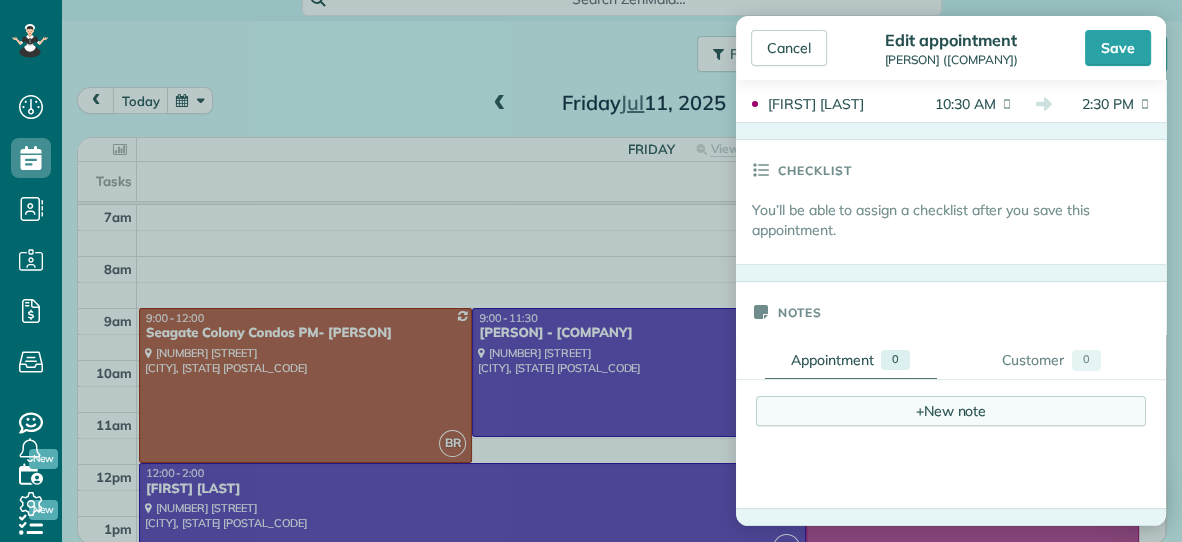 click on "+
New note" at bounding box center (951, 411) 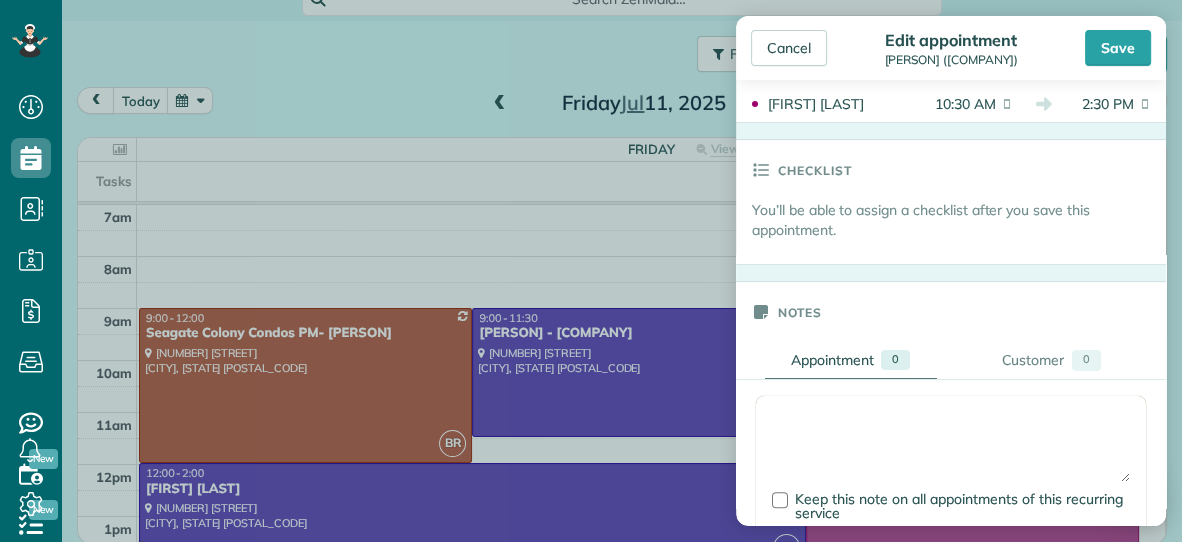 click at bounding box center [951, 447] 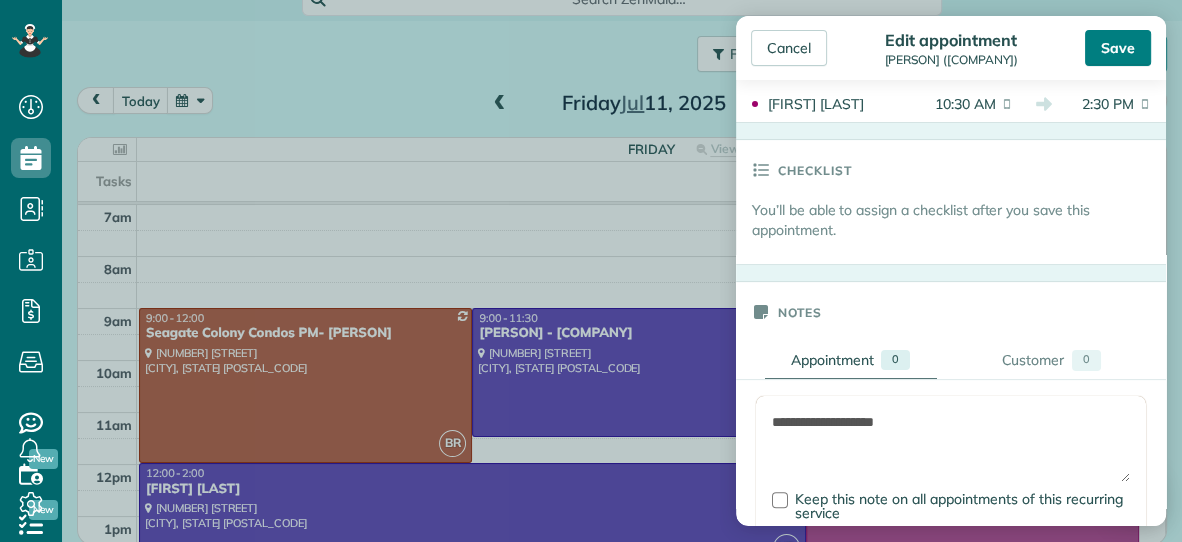 type on "**********" 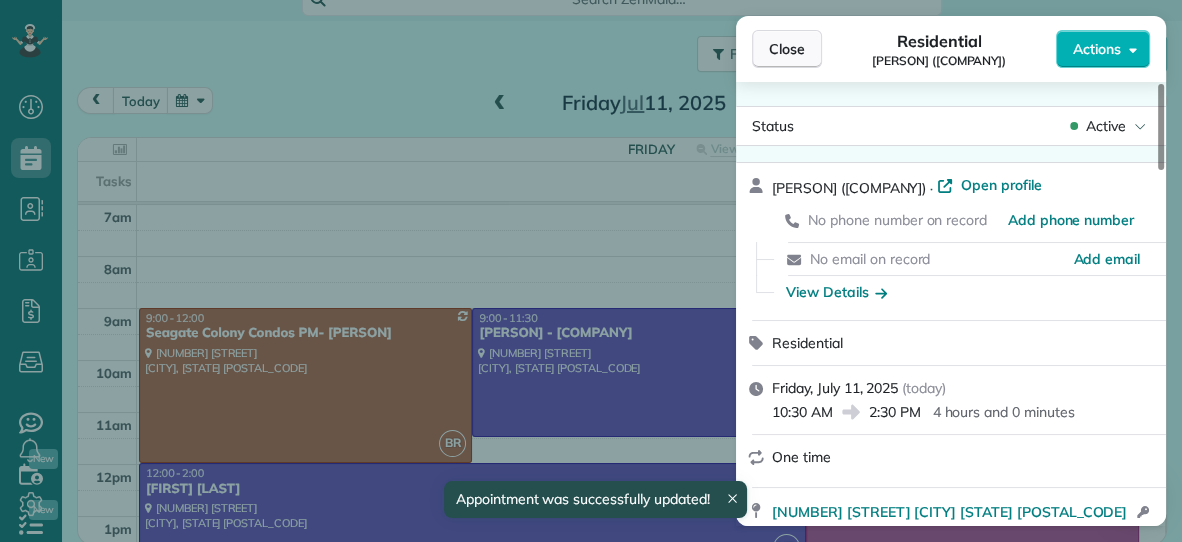 click on "Close" at bounding box center (787, 49) 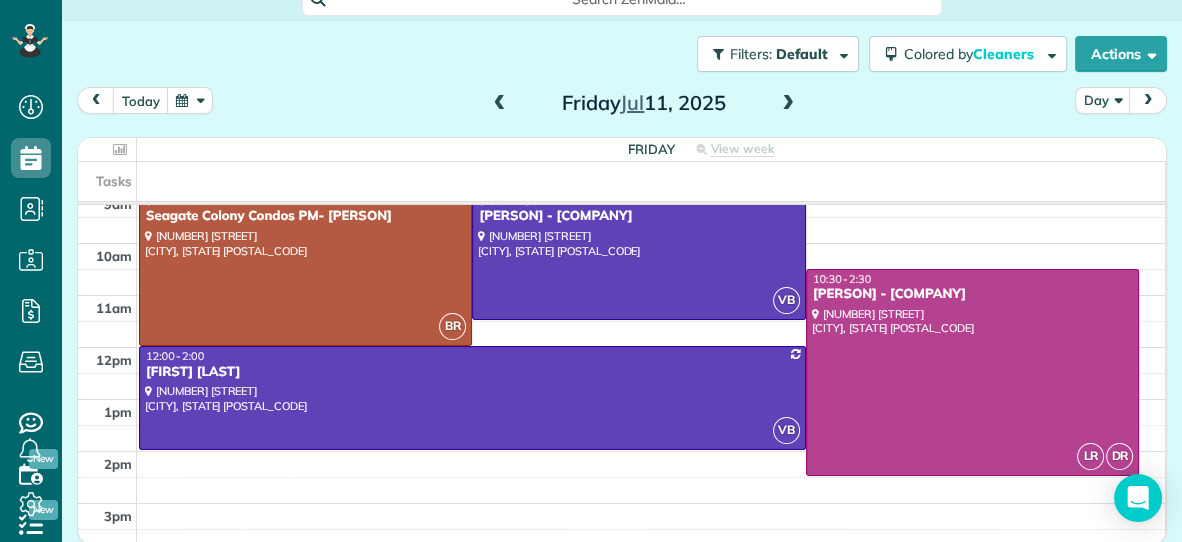 scroll, scrollTop: 113, scrollLeft: 0, axis: vertical 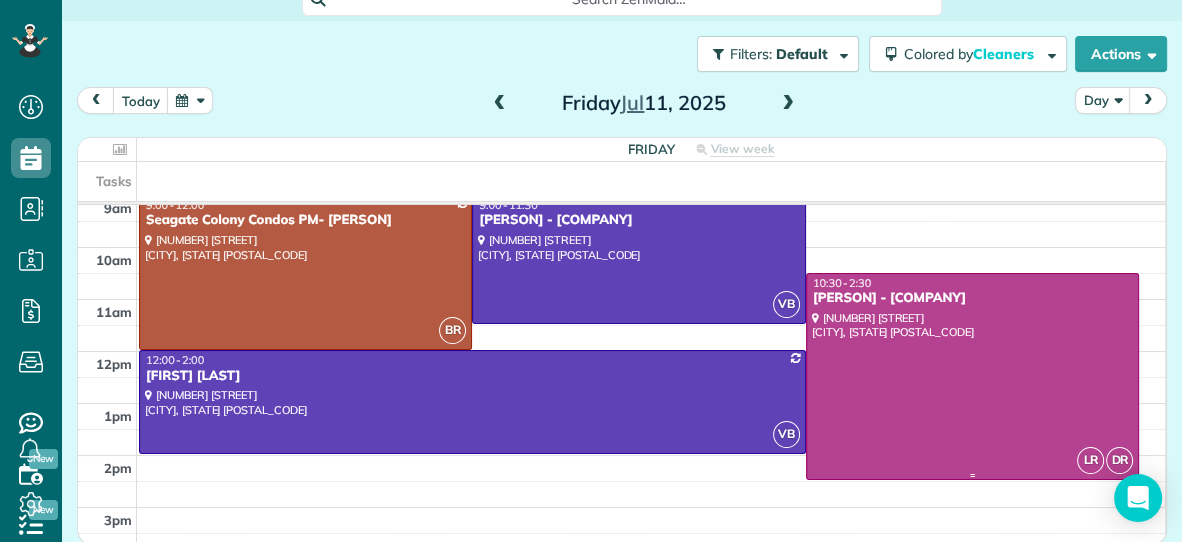 click at bounding box center (972, 376) 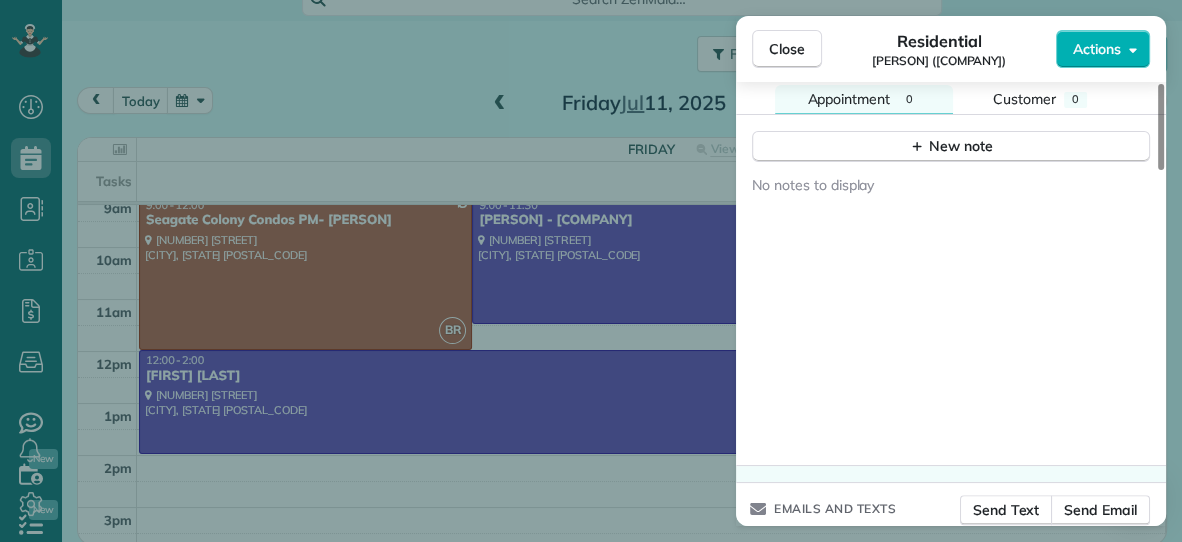 scroll, scrollTop: 1838, scrollLeft: 0, axis: vertical 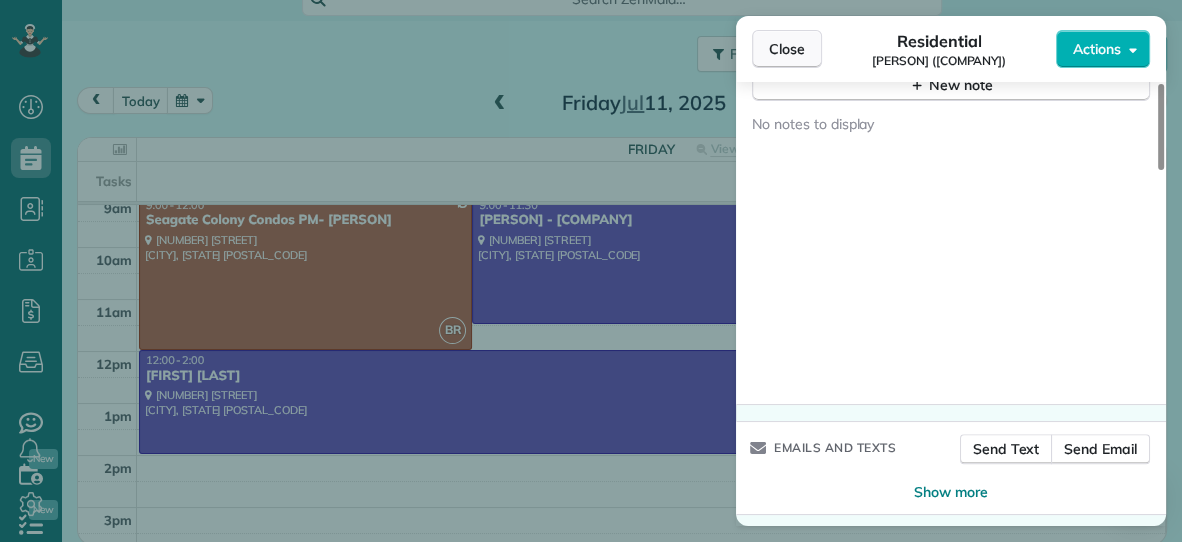 click on "Close" at bounding box center (787, 49) 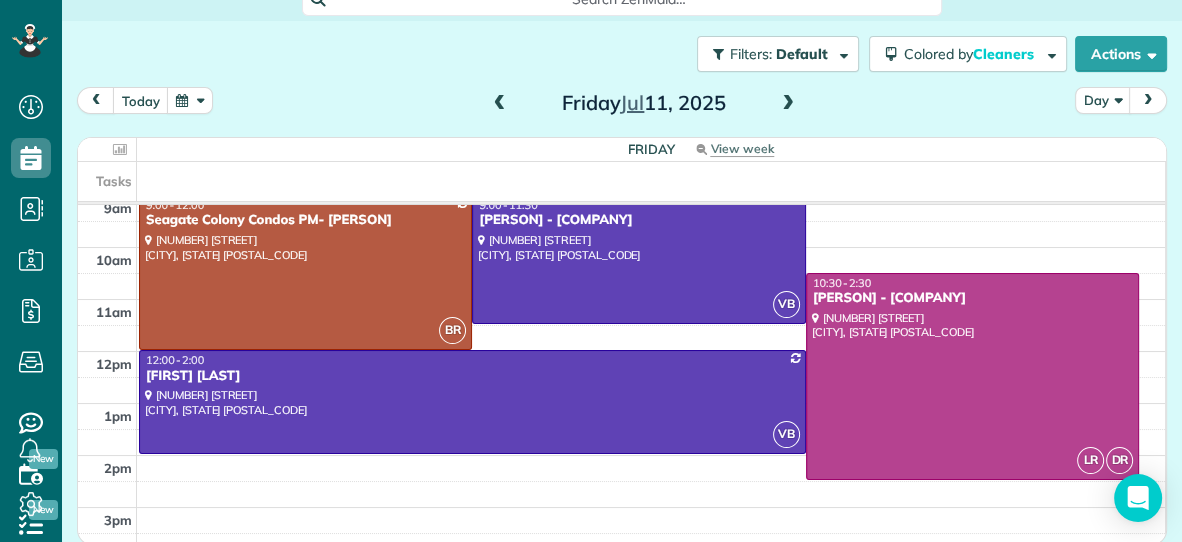 scroll, scrollTop: 98, scrollLeft: 0, axis: vertical 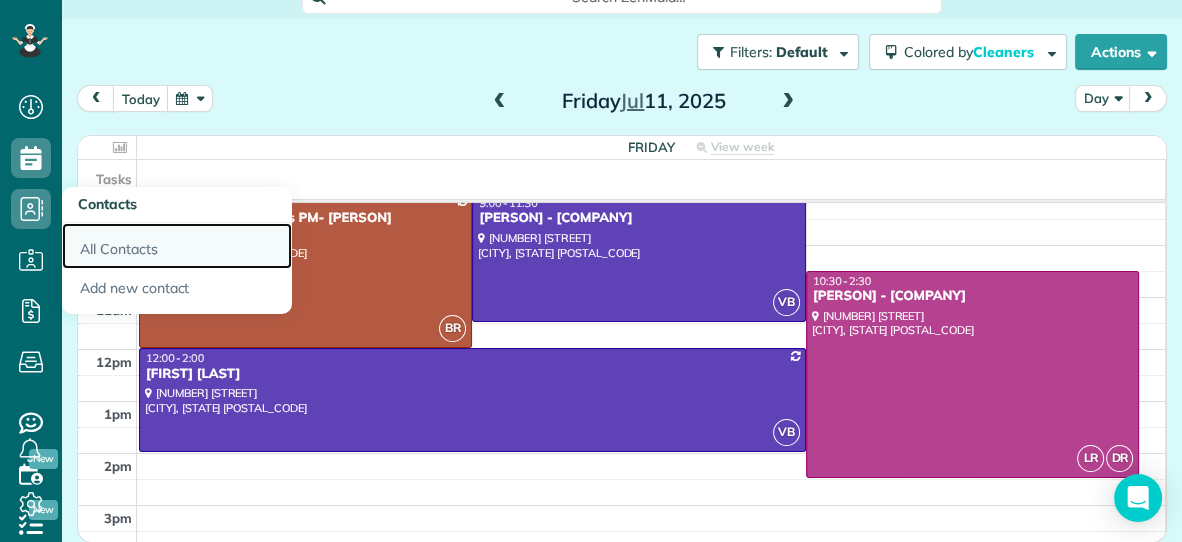 click on "All Contacts" at bounding box center [177, 246] 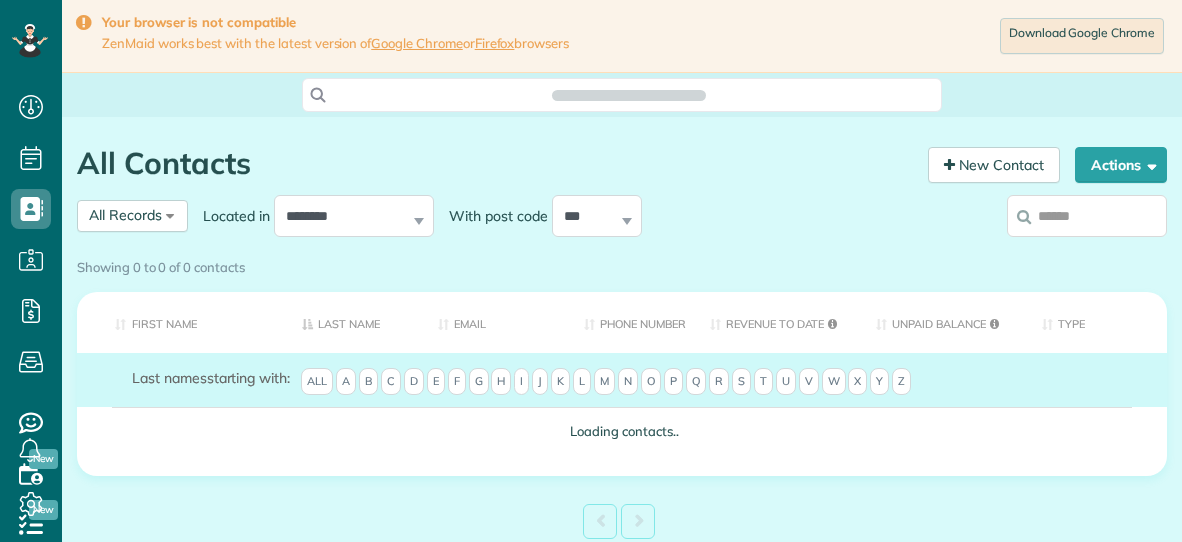 scroll, scrollTop: 0, scrollLeft: 0, axis: both 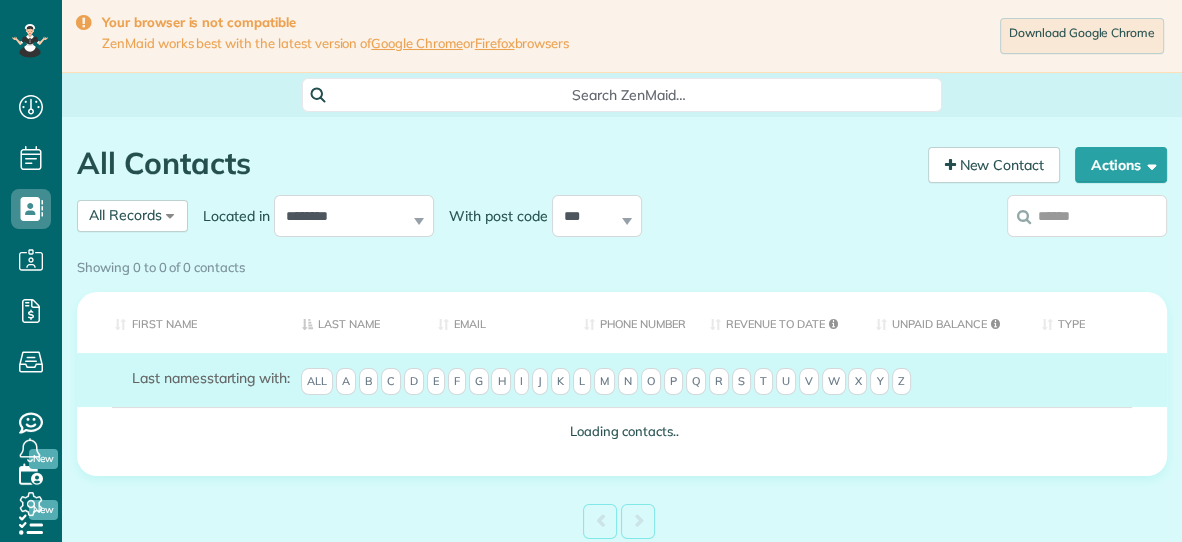 click on "Showing 0 to 0 of 0 contacts" at bounding box center (622, 267) 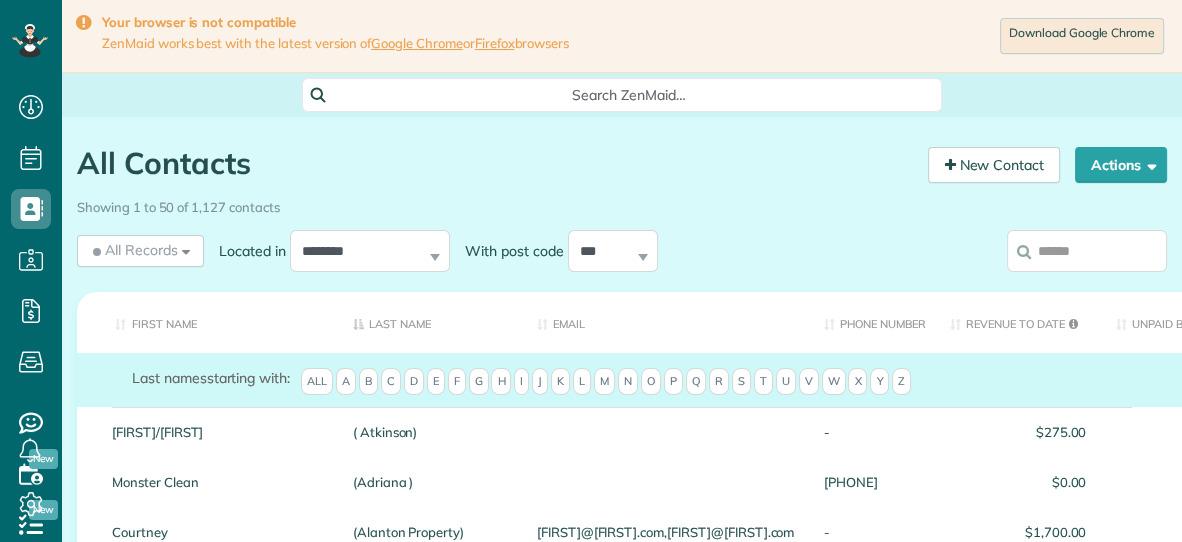 scroll, scrollTop: 541, scrollLeft: 61, axis: both 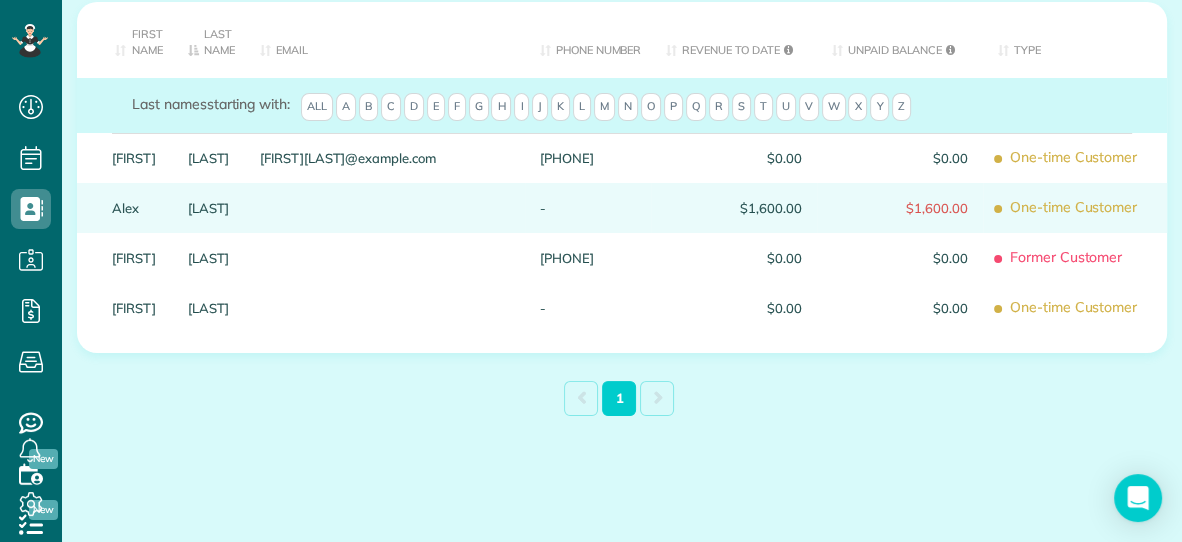 type on "****" 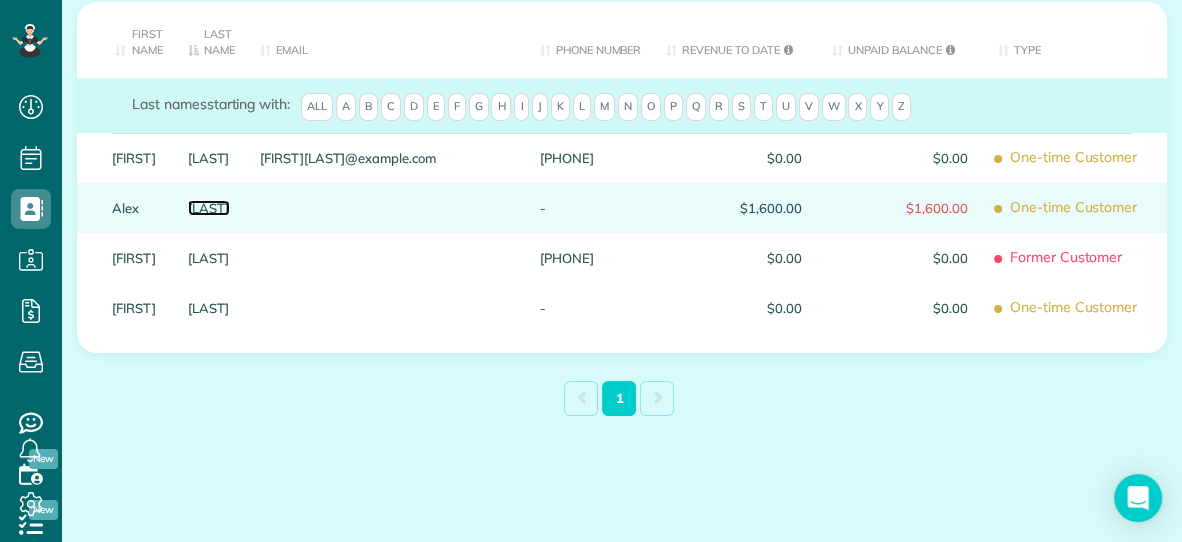 click on "Drake" at bounding box center [209, 208] 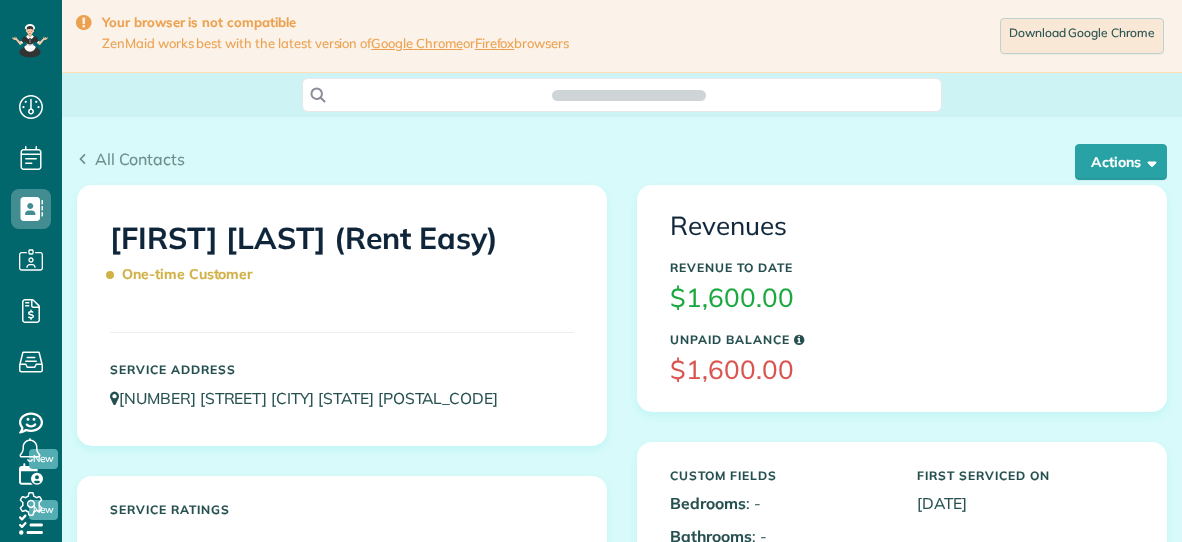 scroll, scrollTop: 0, scrollLeft: 0, axis: both 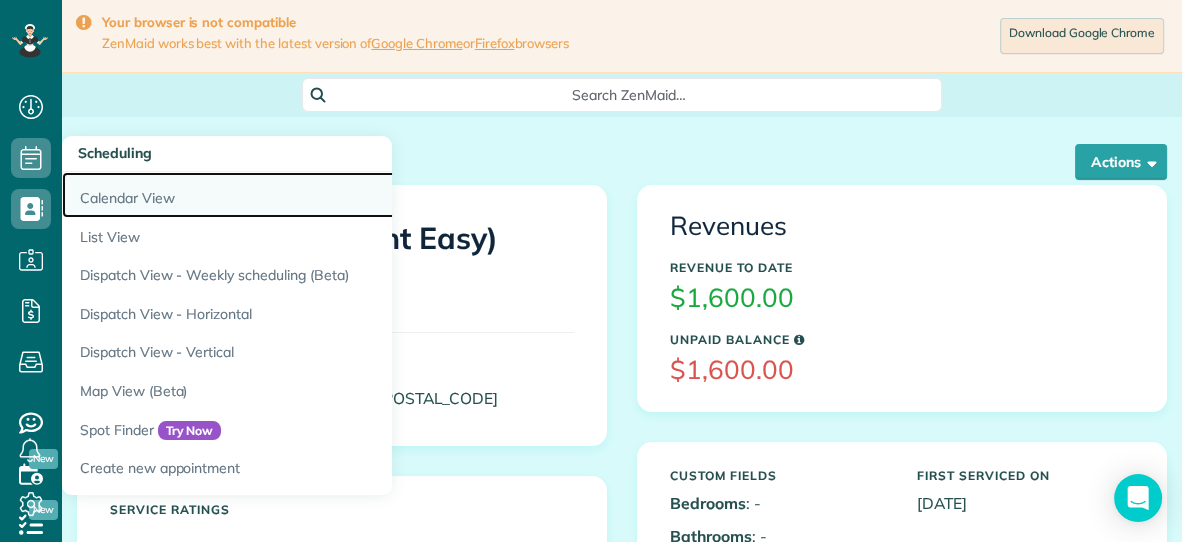 click on "Calendar View" at bounding box center (312, 195) 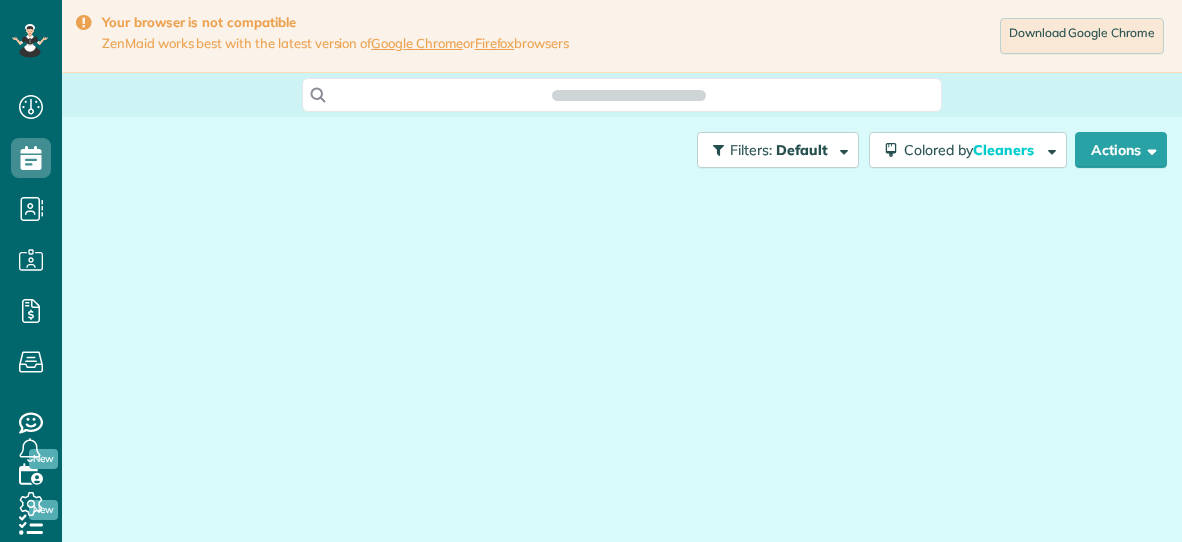 scroll, scrollTop: 0, scrollLeft: 0, axis: both 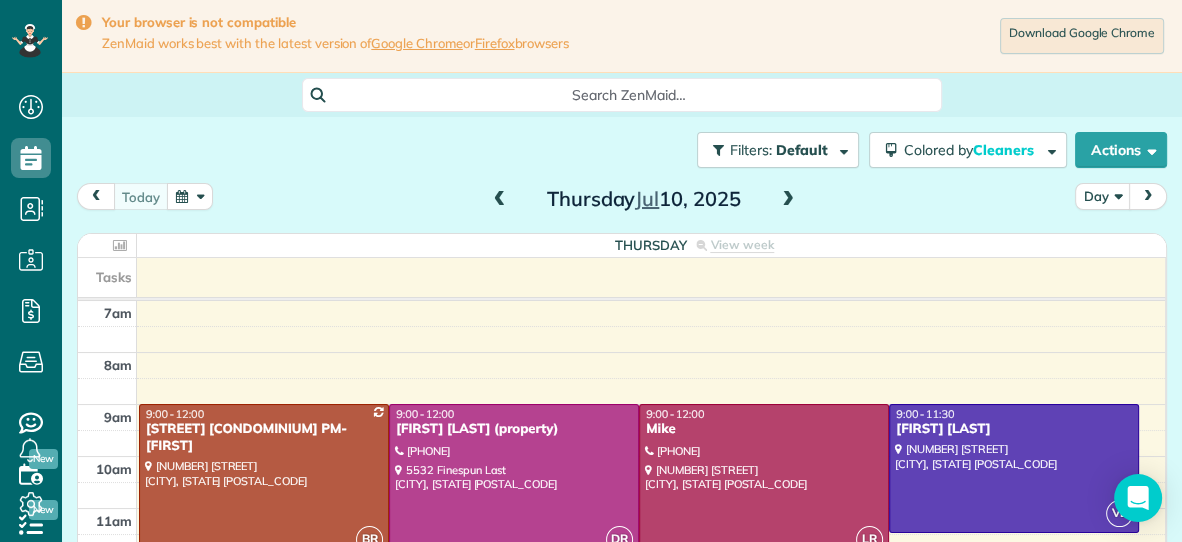 click at bounding box center (96, 196) 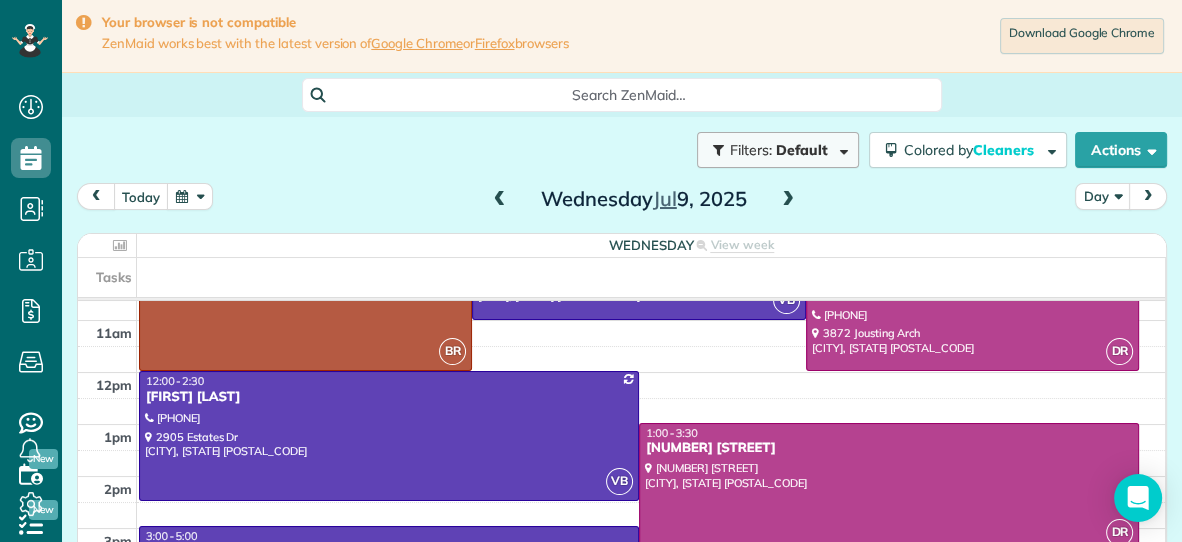 scroll, scrollTop: 192, scrollLeft: 0, axis: vertical 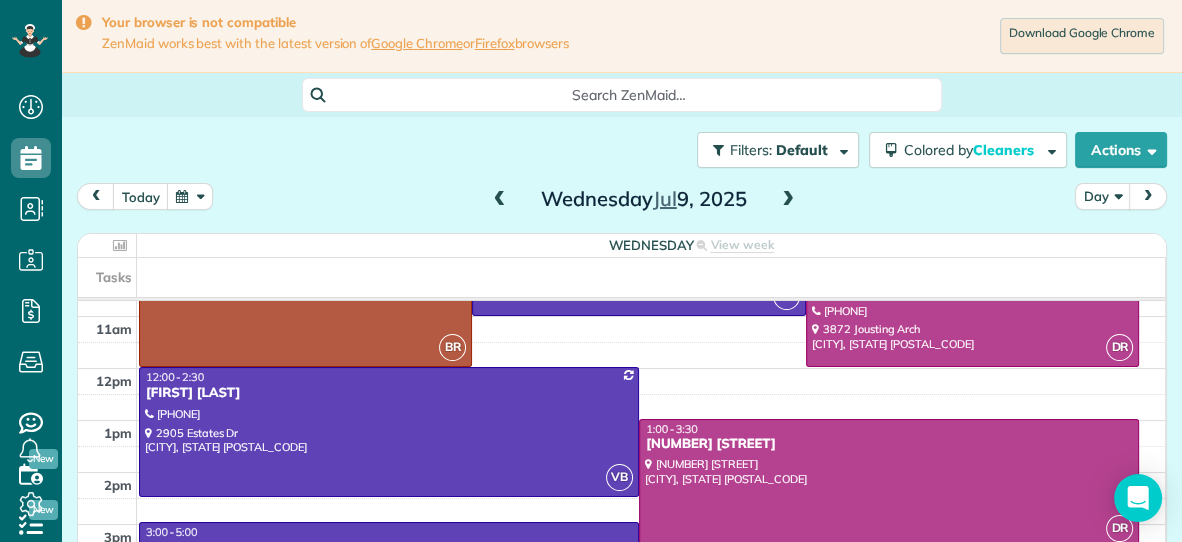 click at bounding box center [788, 200] 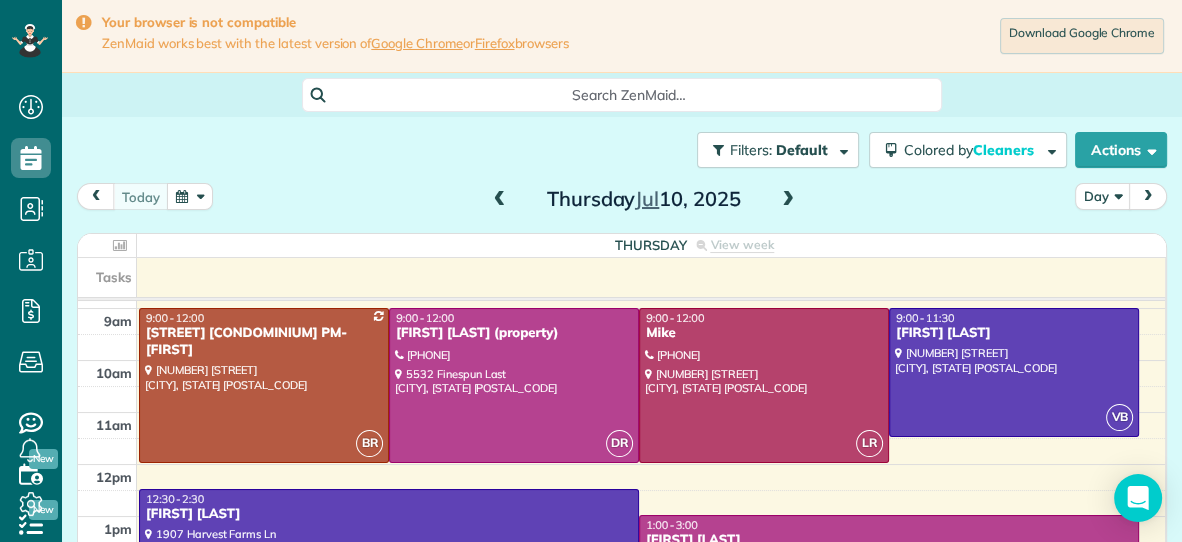 scroll, scrollTop: 96, scrollLeft: 0, axis: vertical 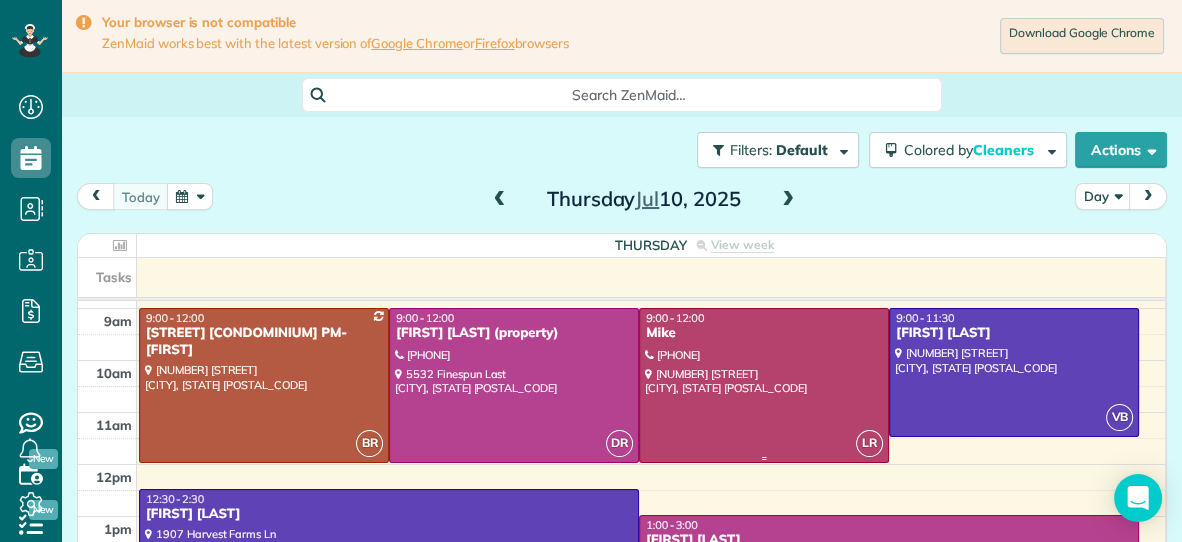 click at bounding box center (764, 385) 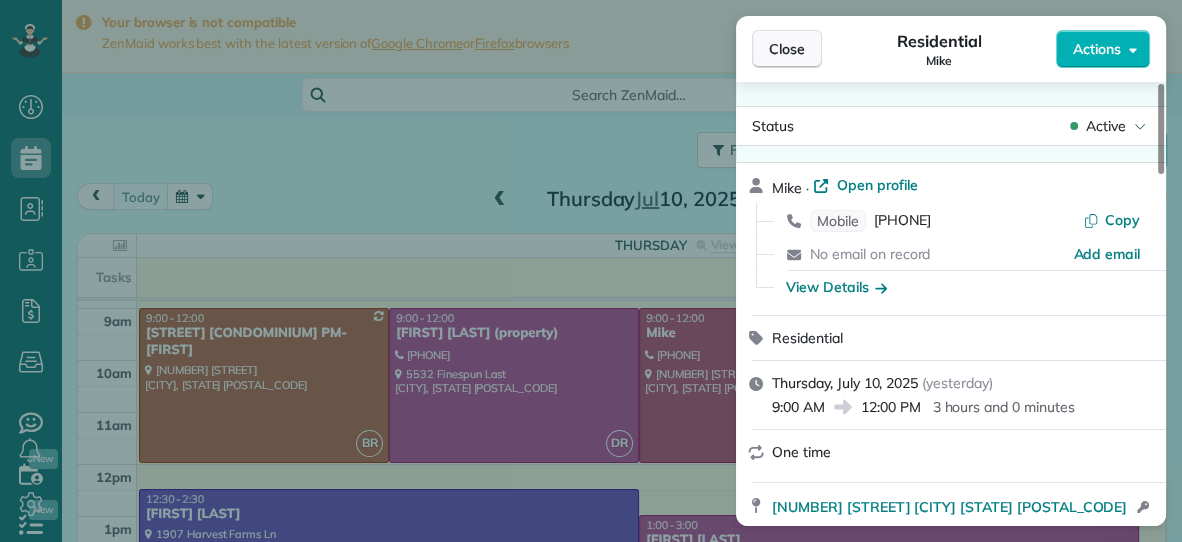 click on "Close" at bounding box center (787, 49) 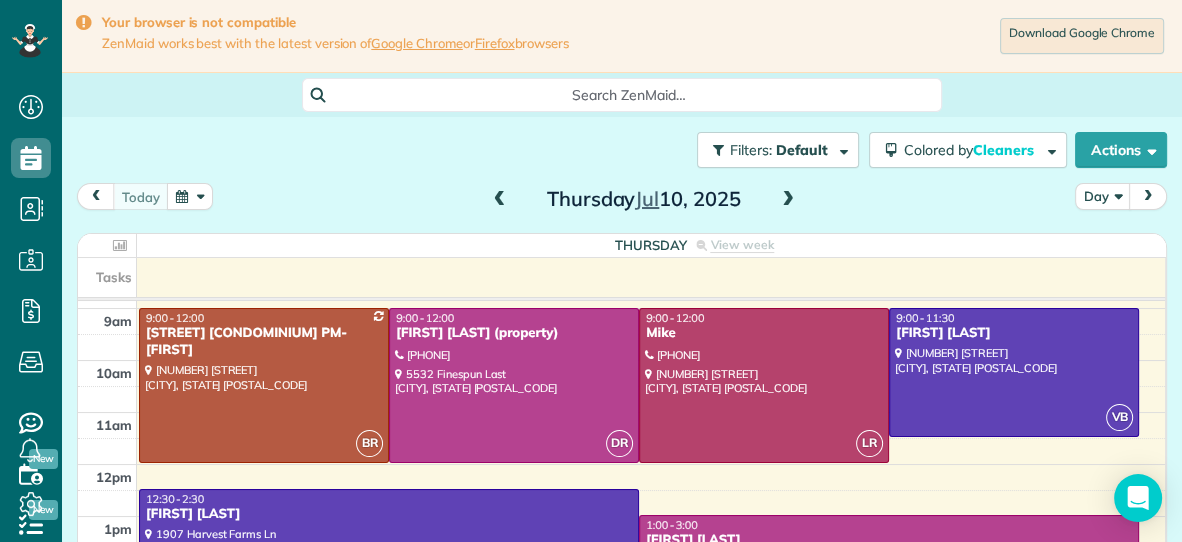 click at bounding box center [788, 200] 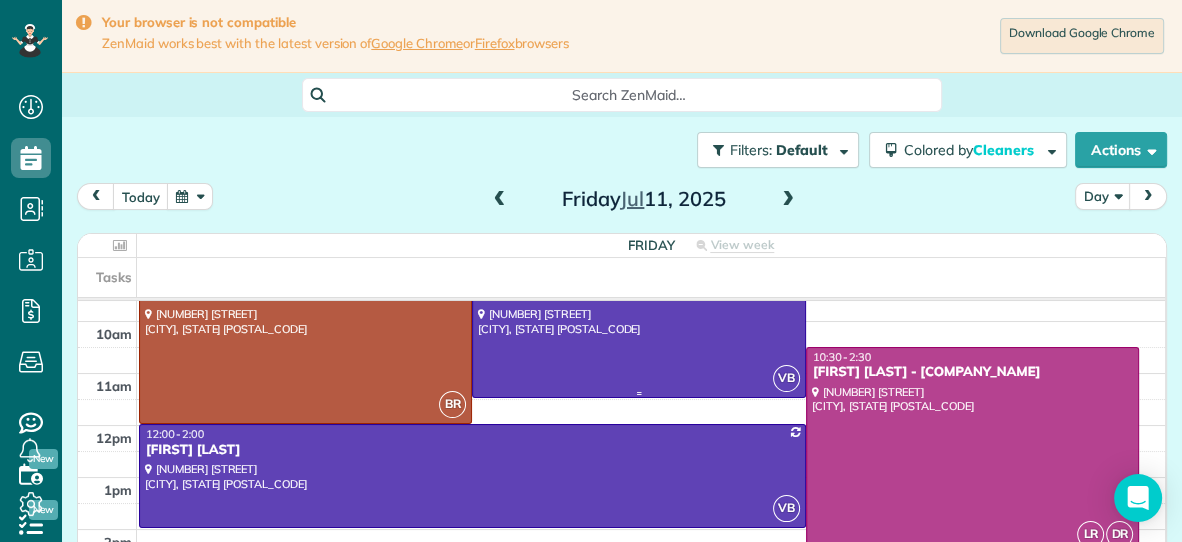 scroll, scrollTop: 128, scrollLeft: 0, axis: vertical 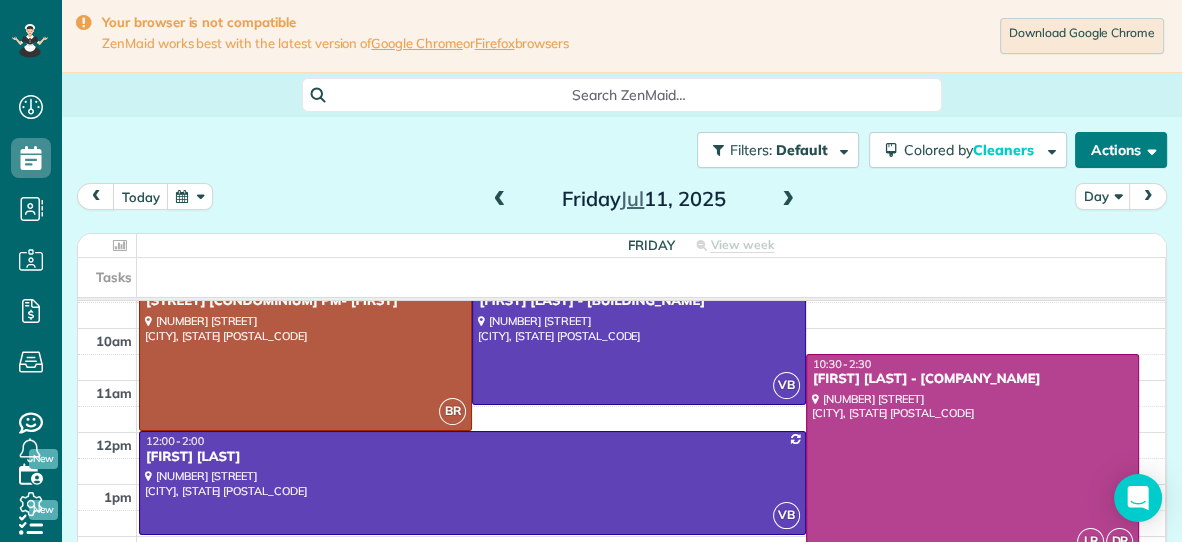 click on "Actions" at bounding box center [1121, 150] 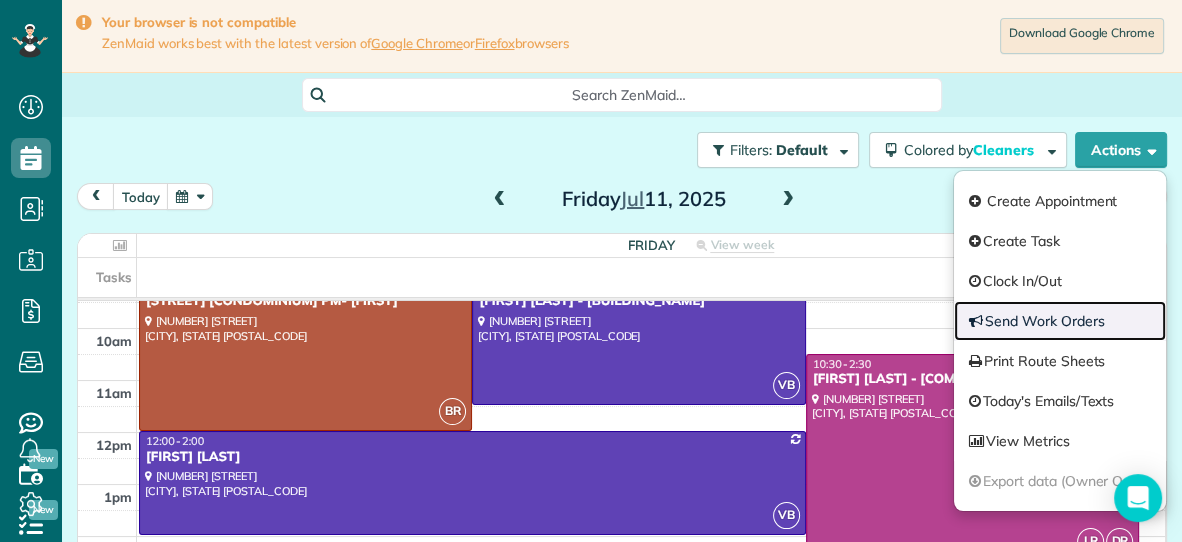 click on "Send Work Orders" at bounding box center (1060, 321) 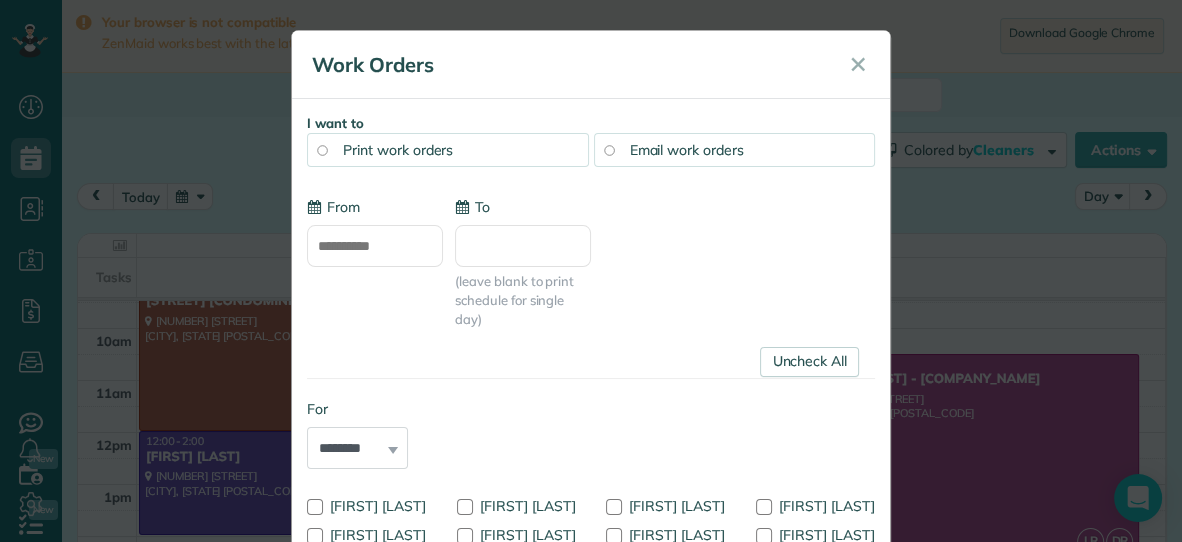 type on "**********" 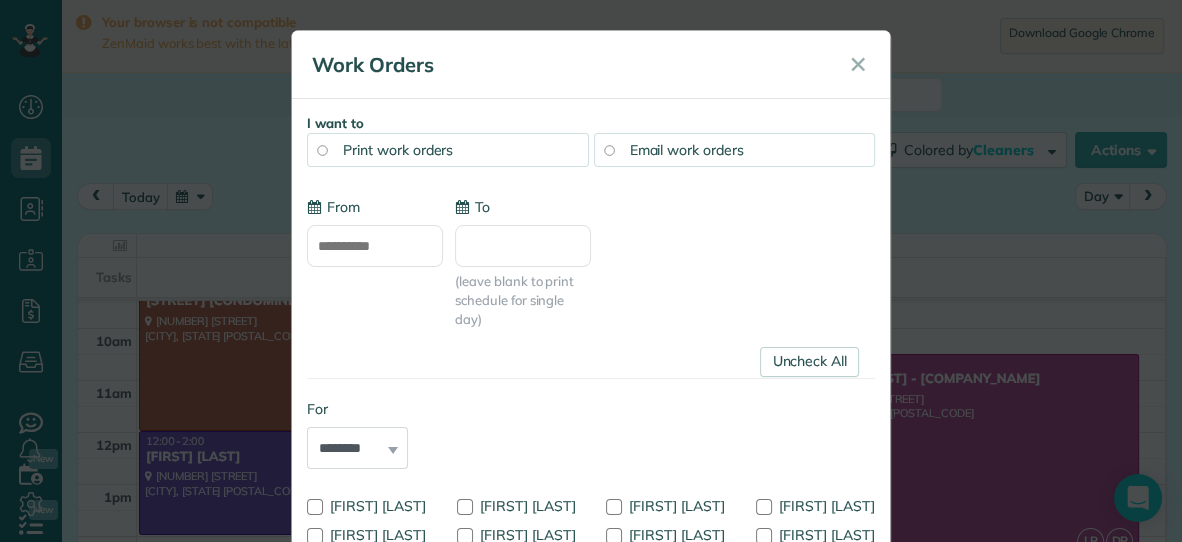type on "**********" 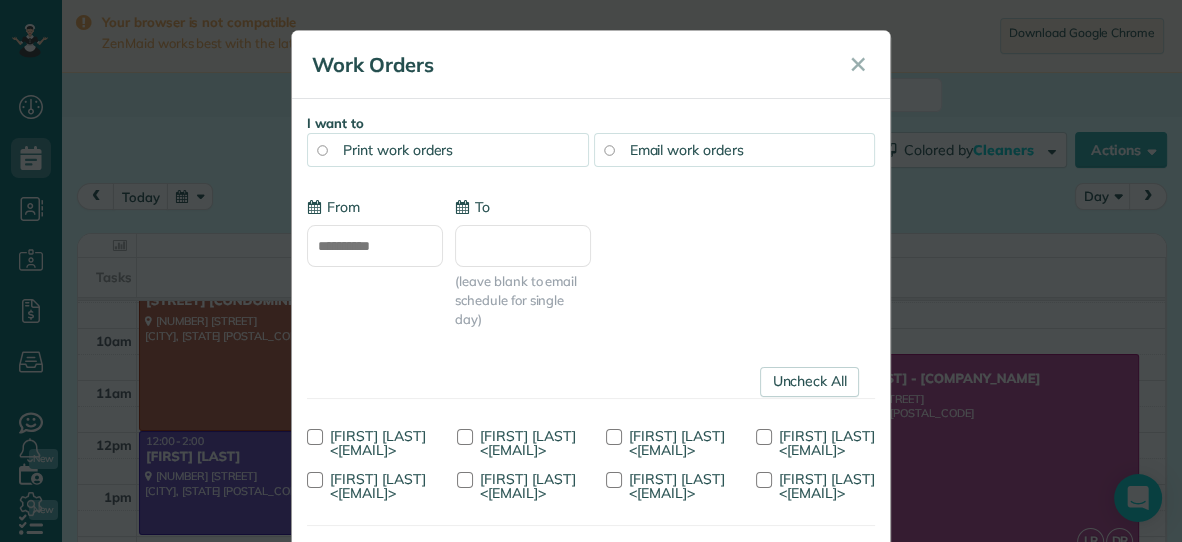click on "To" at bounding box center [523, 246] 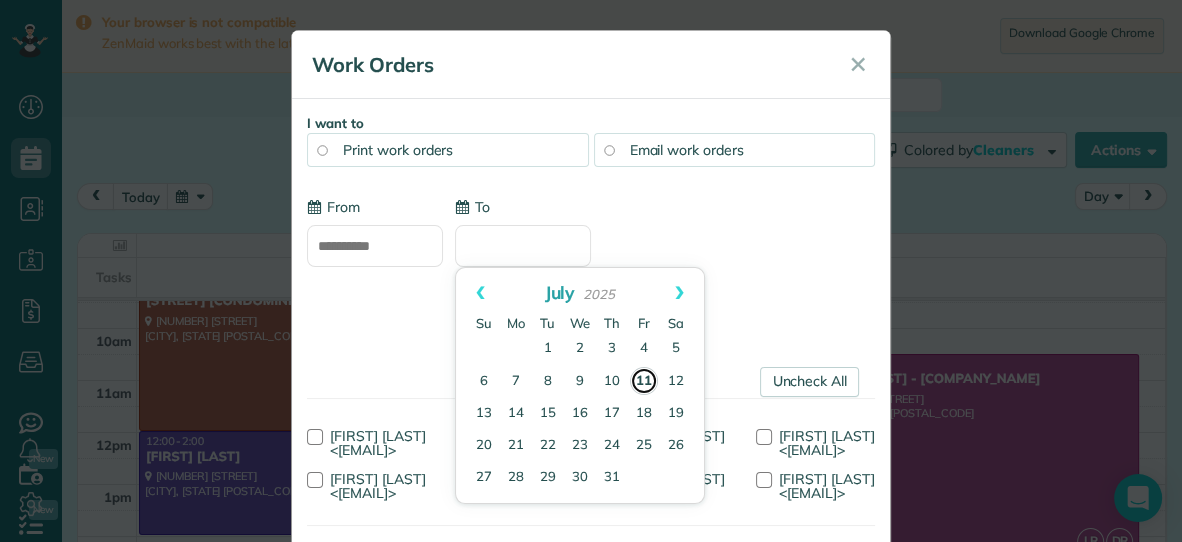 click on "11" at bounding box center (644, 381) 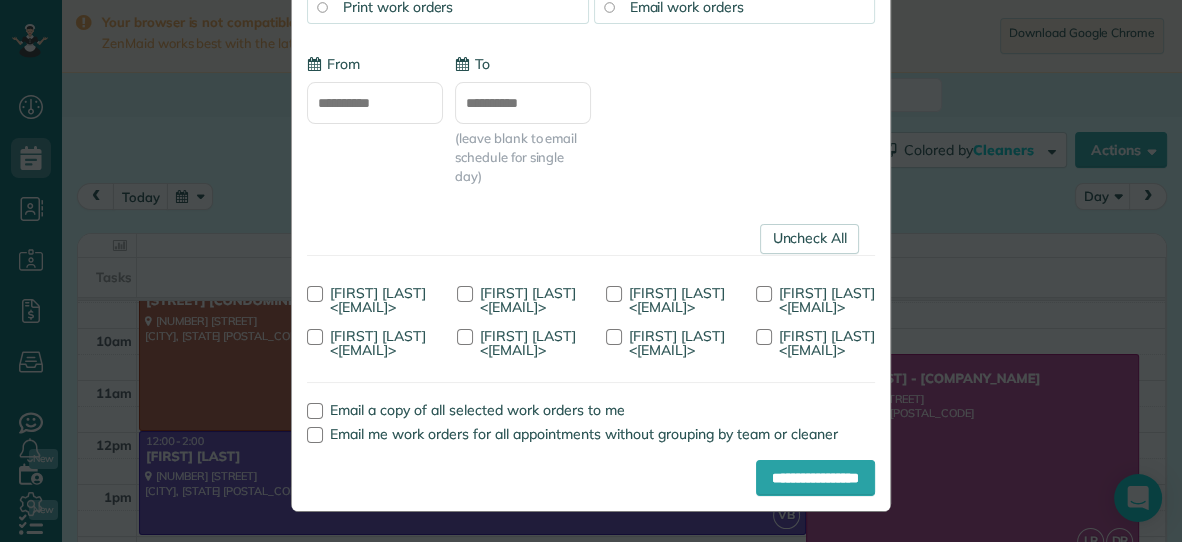 scroll, scrollTop: 269, scrollLeft: 0, axis: vertical 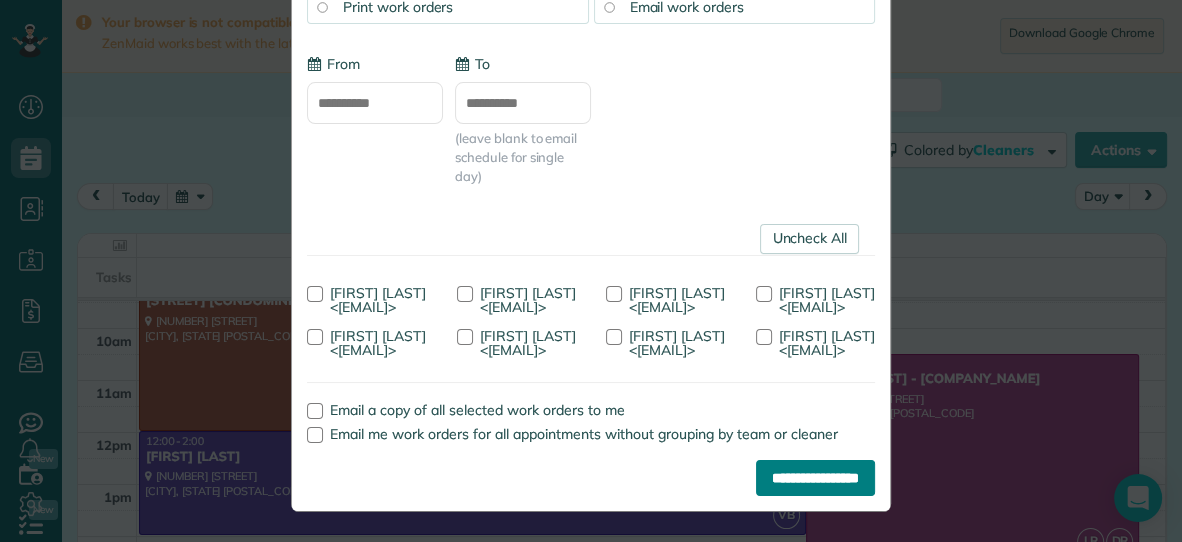 click on "**********" at bounding box center [815, 478] 